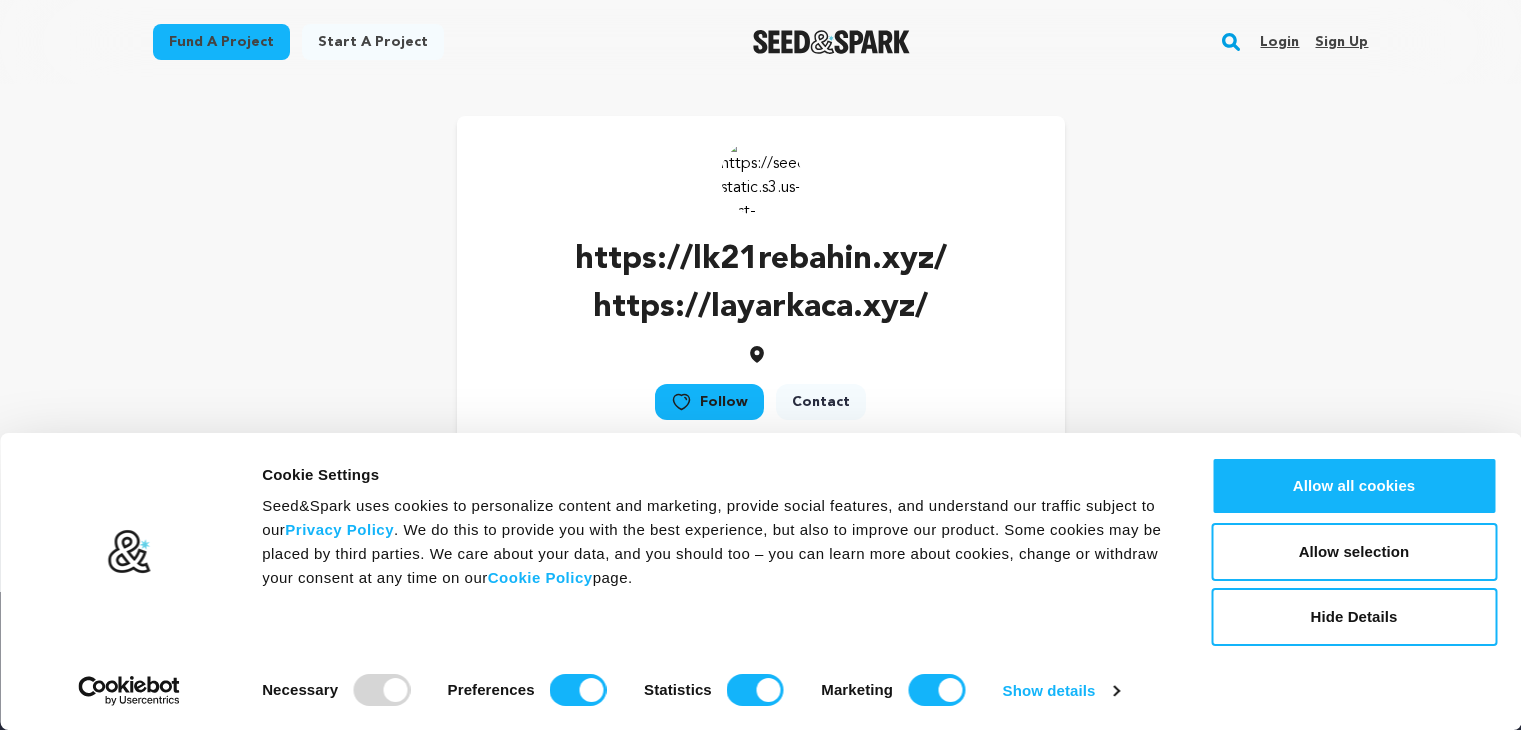scroll, scrollTop: 0, scrollLeft: 0, axis: both 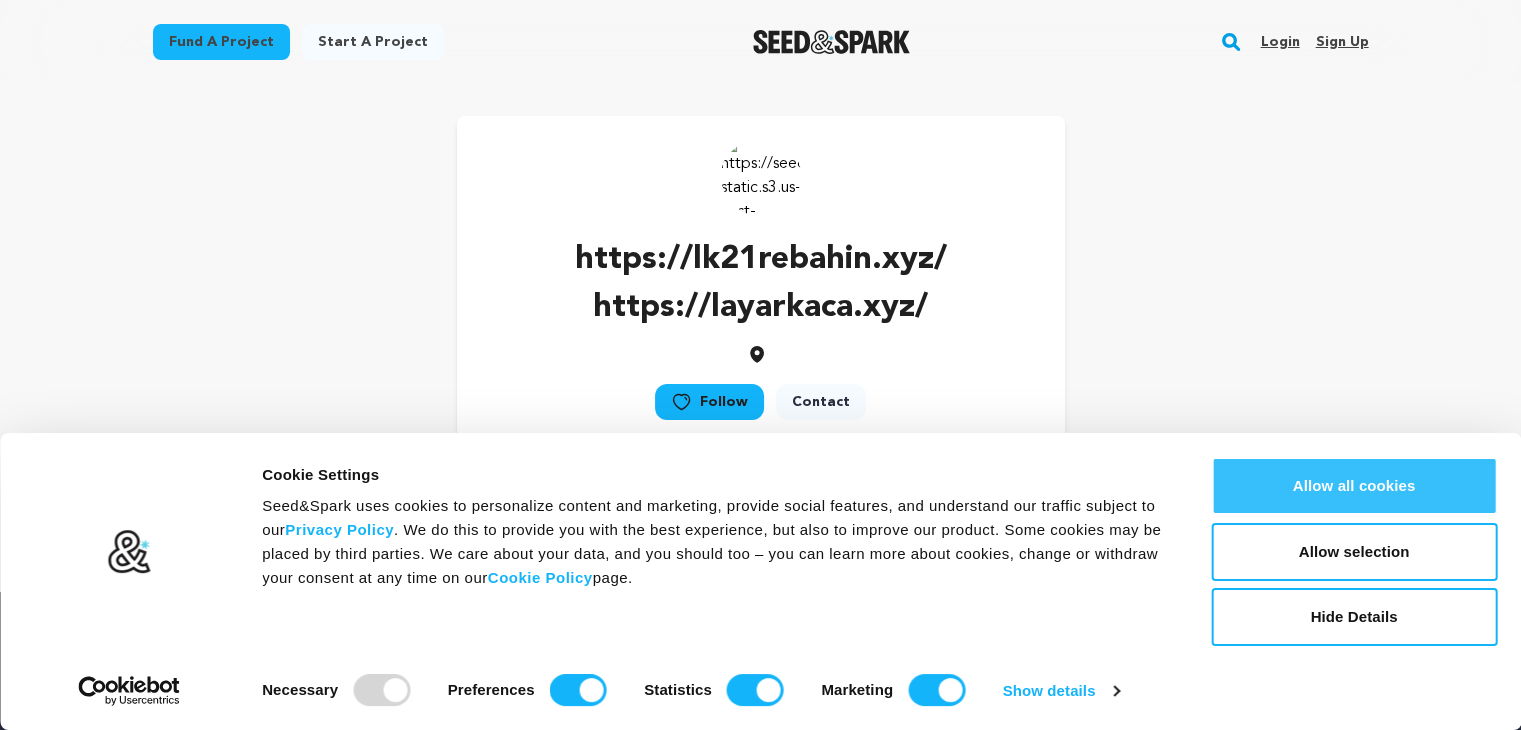 click on "Allow all cookies" at bounding box center [1354, 486] 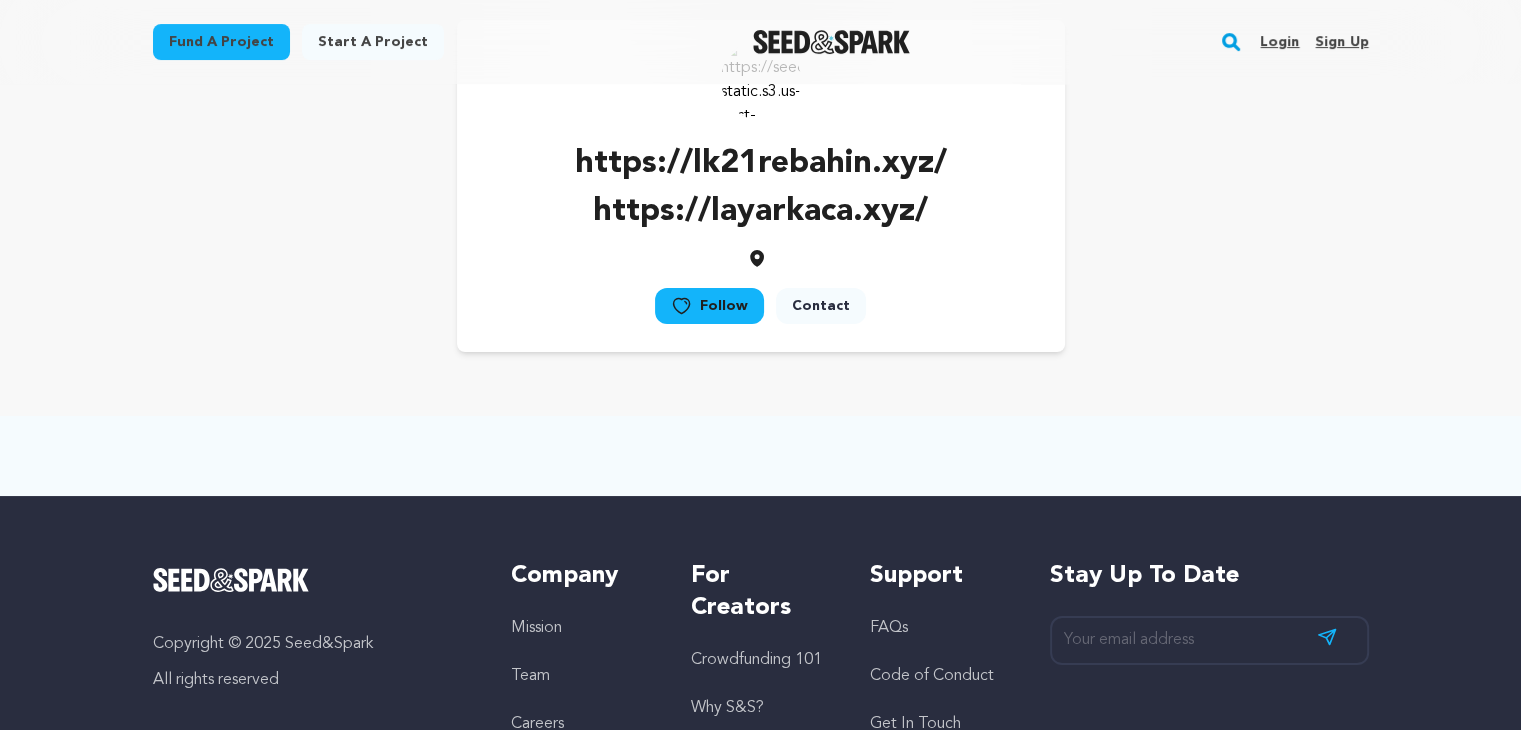 scroll, scrollTop: 100, scrollLeft: 0, axis: vertical 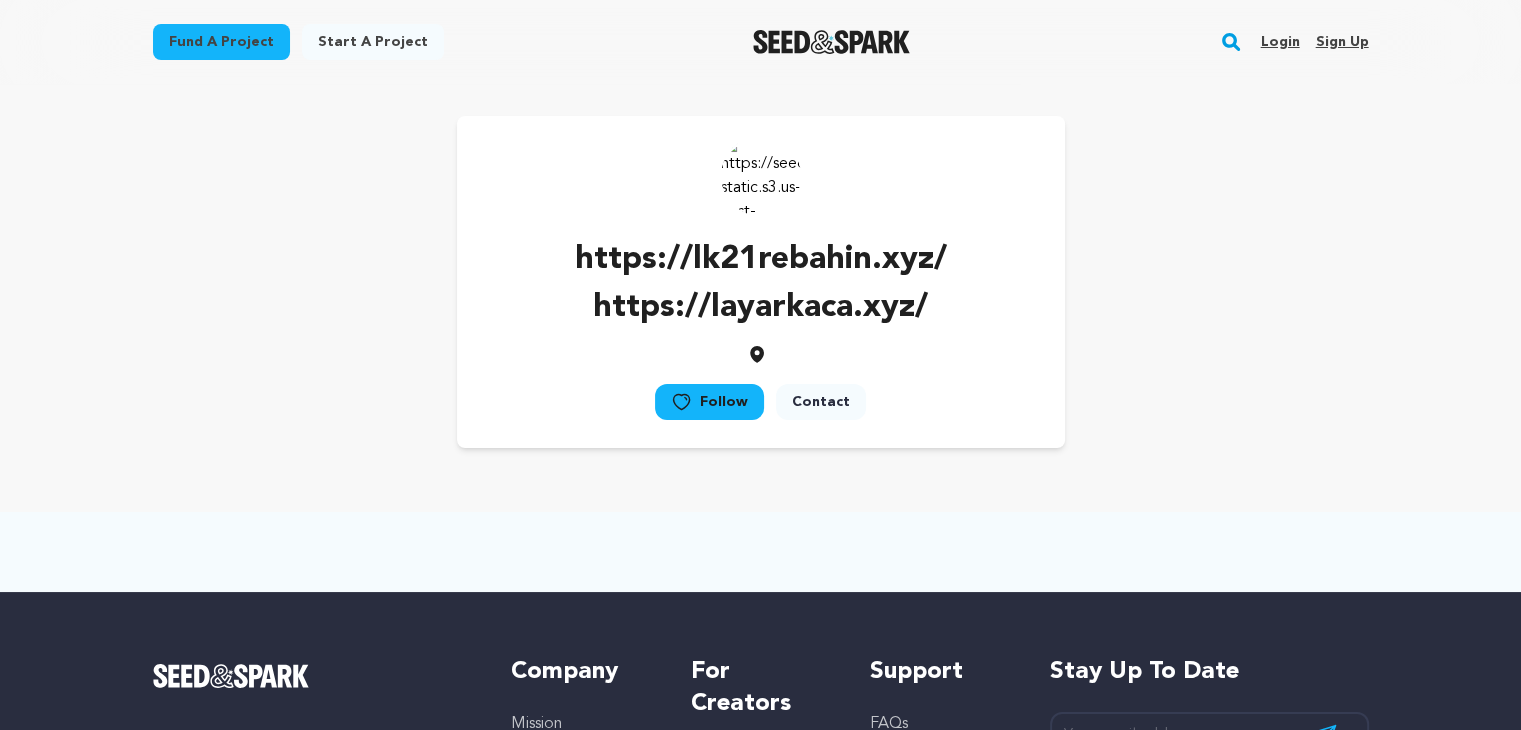 click on "https://lk21rebahin.xyz/ https://layarkaca.xyz/" at bounding box center [761, 284] 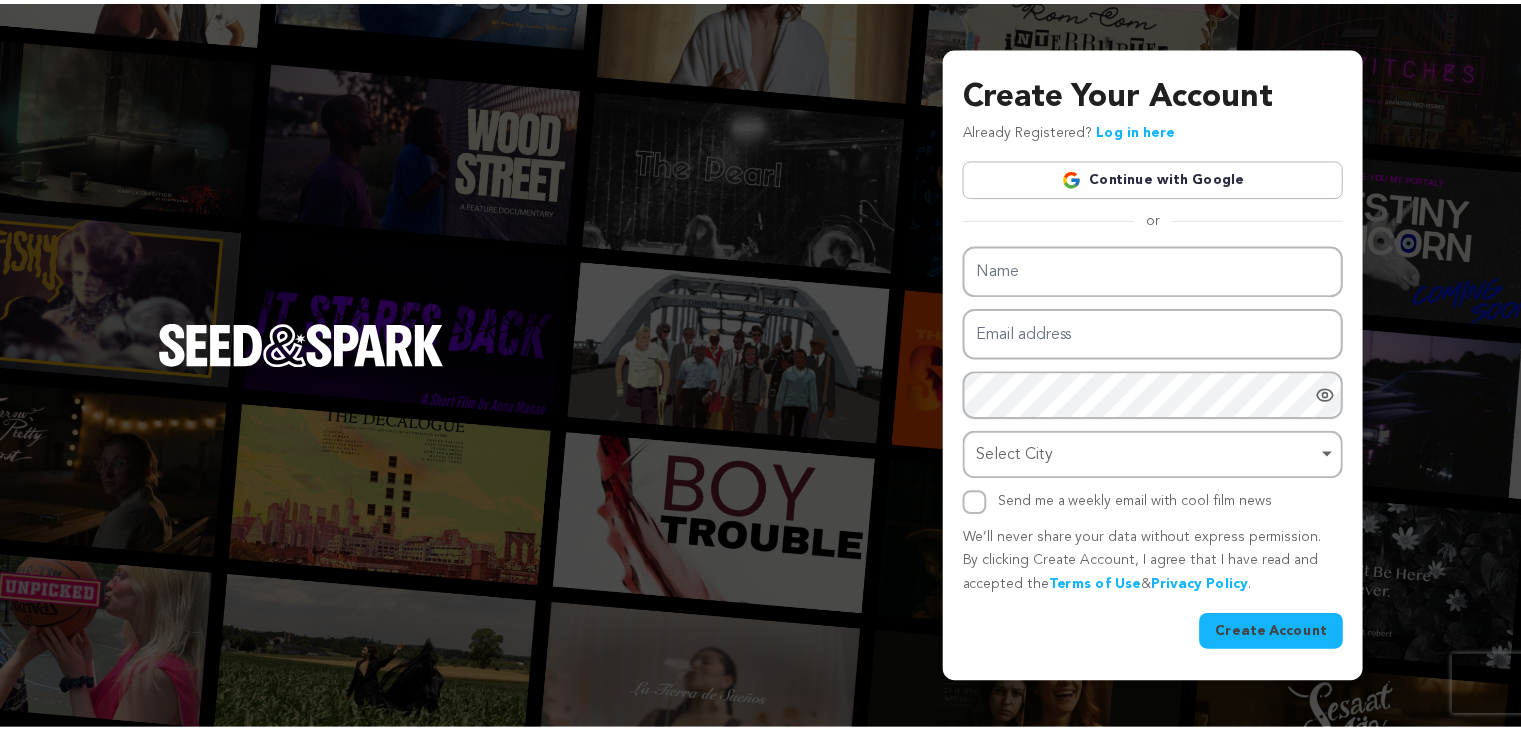 scroll, scrollTop: 0, scrollLeft: 0, axis: both 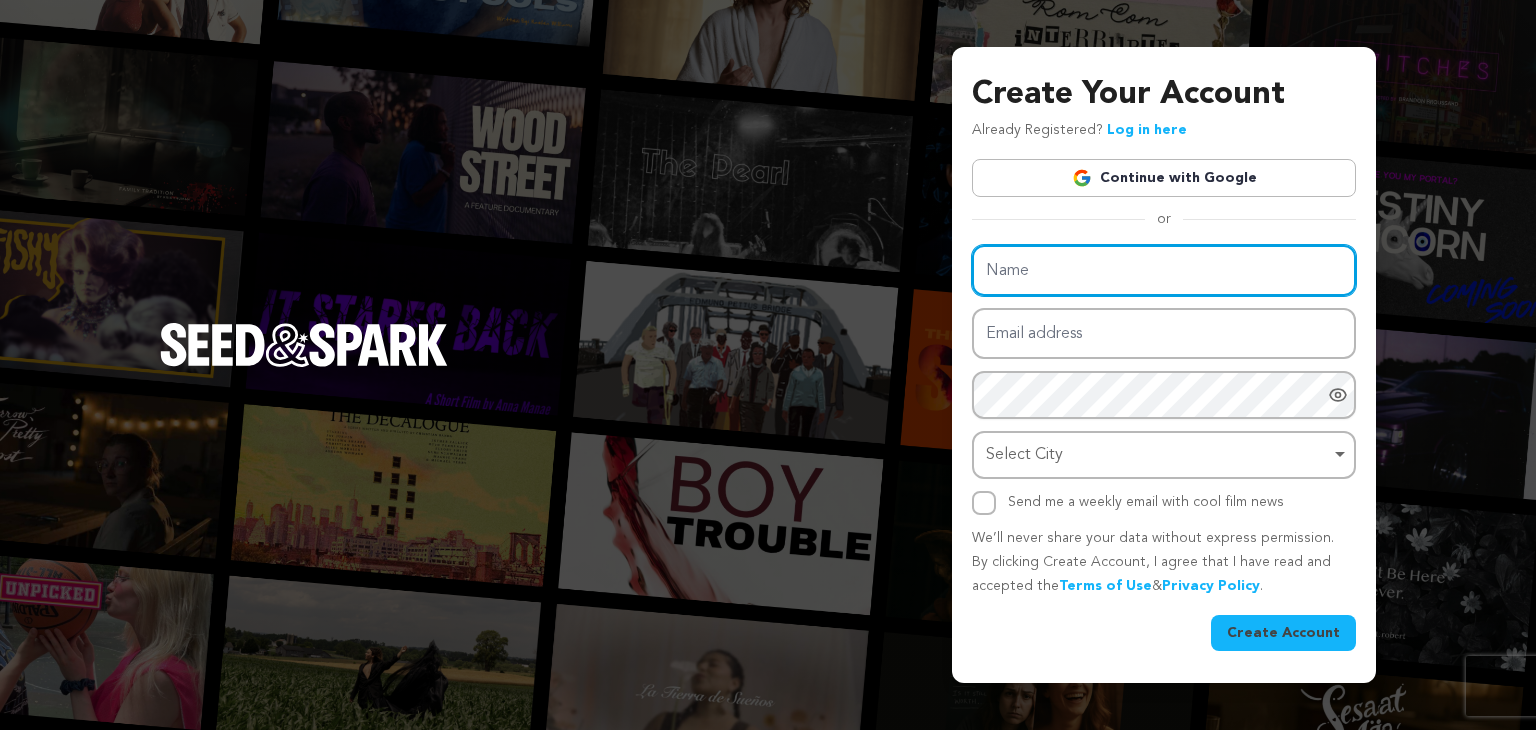 click on "Name" at bounding box center [1164, 270] 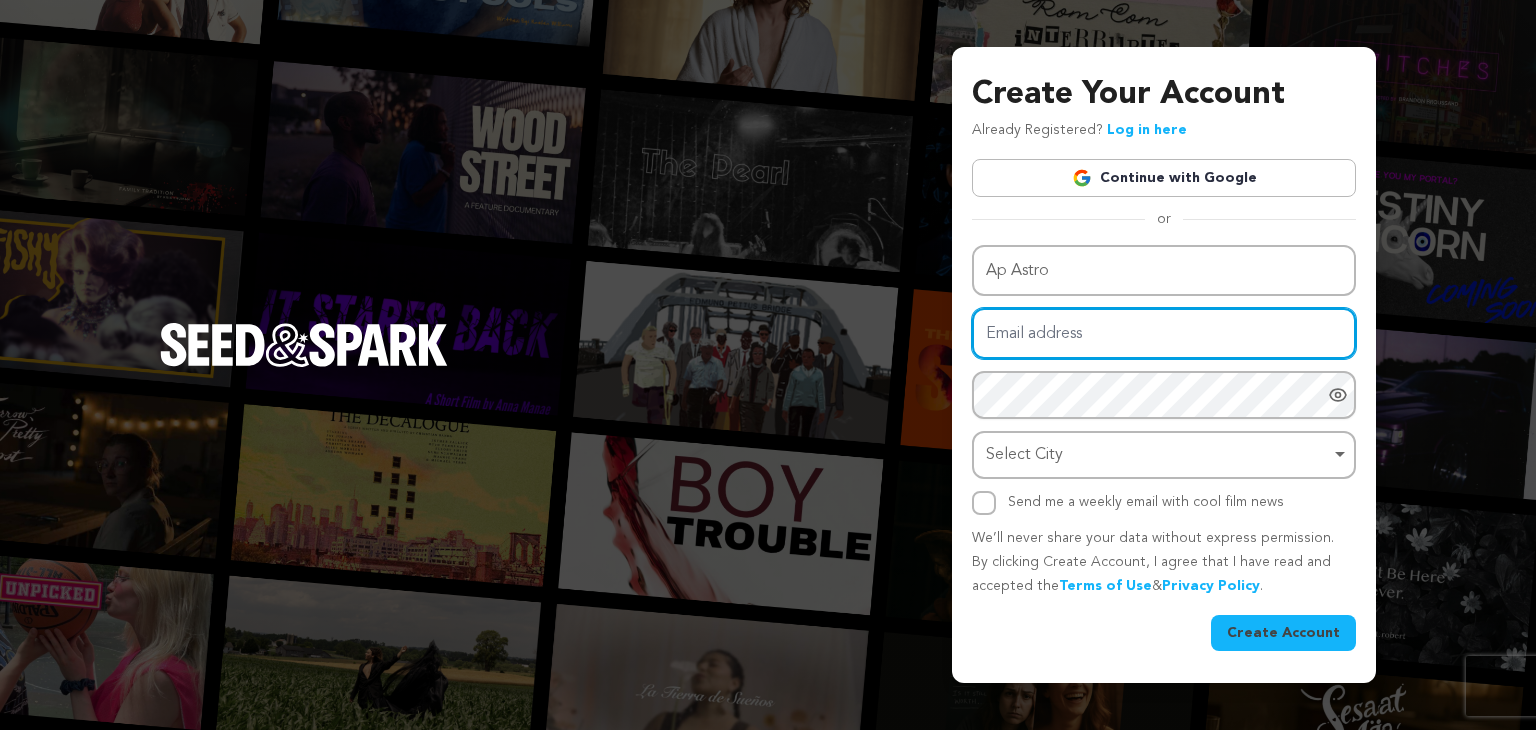click on "Email address" at bounding box center (1164, 333) 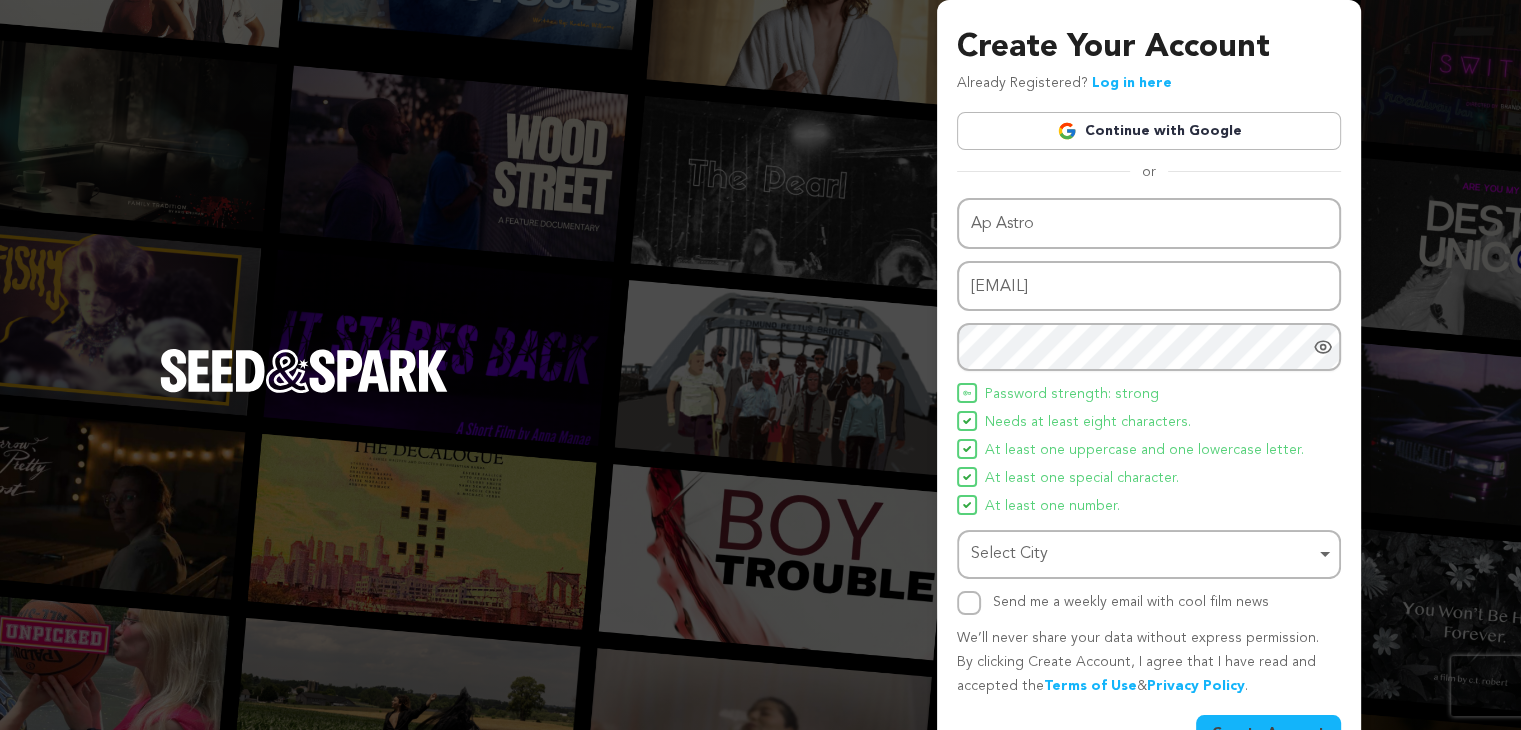 click on "Select City Remove item" at bounding box center [1149, 554] 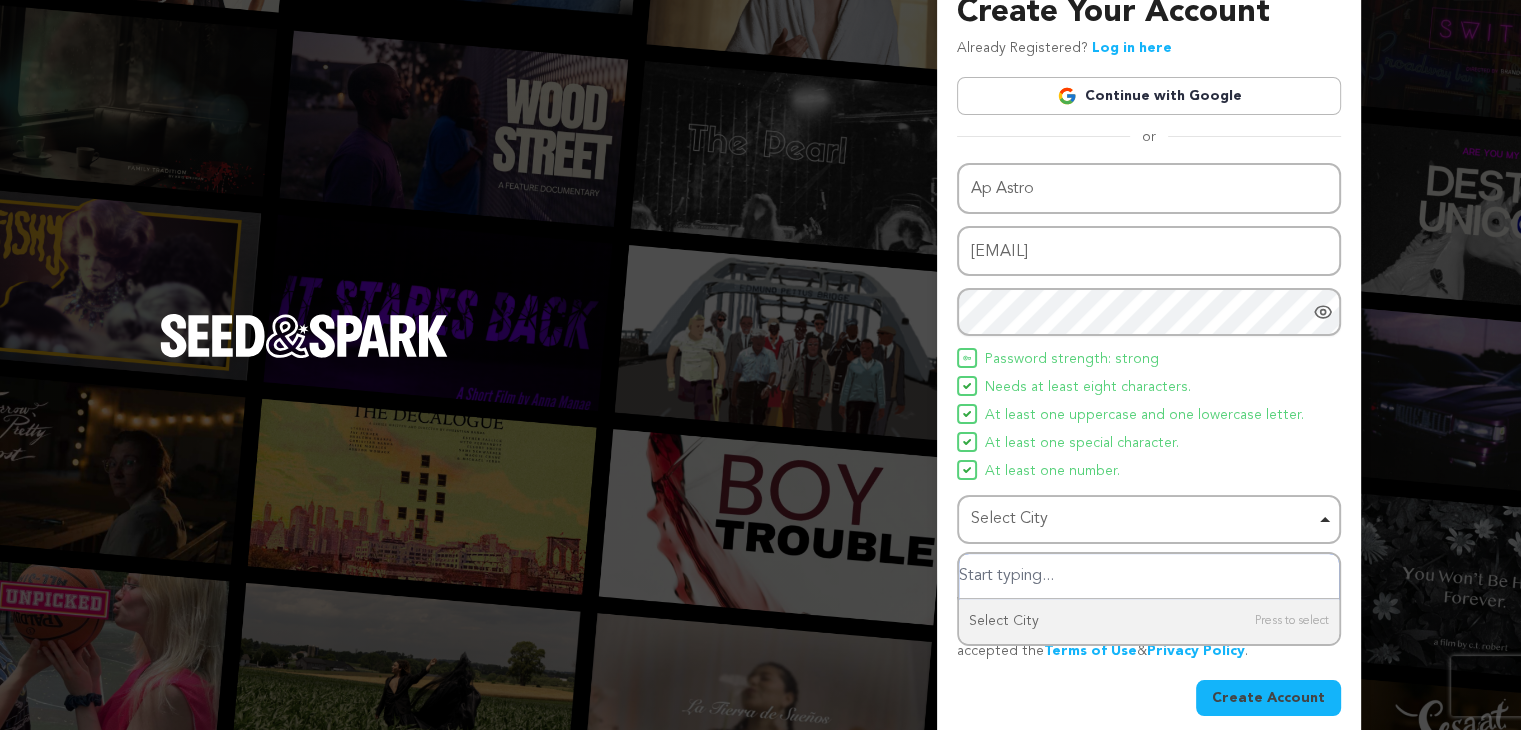 scroll, scrollTop: 52, scrollLeft: 0, axis: vertical 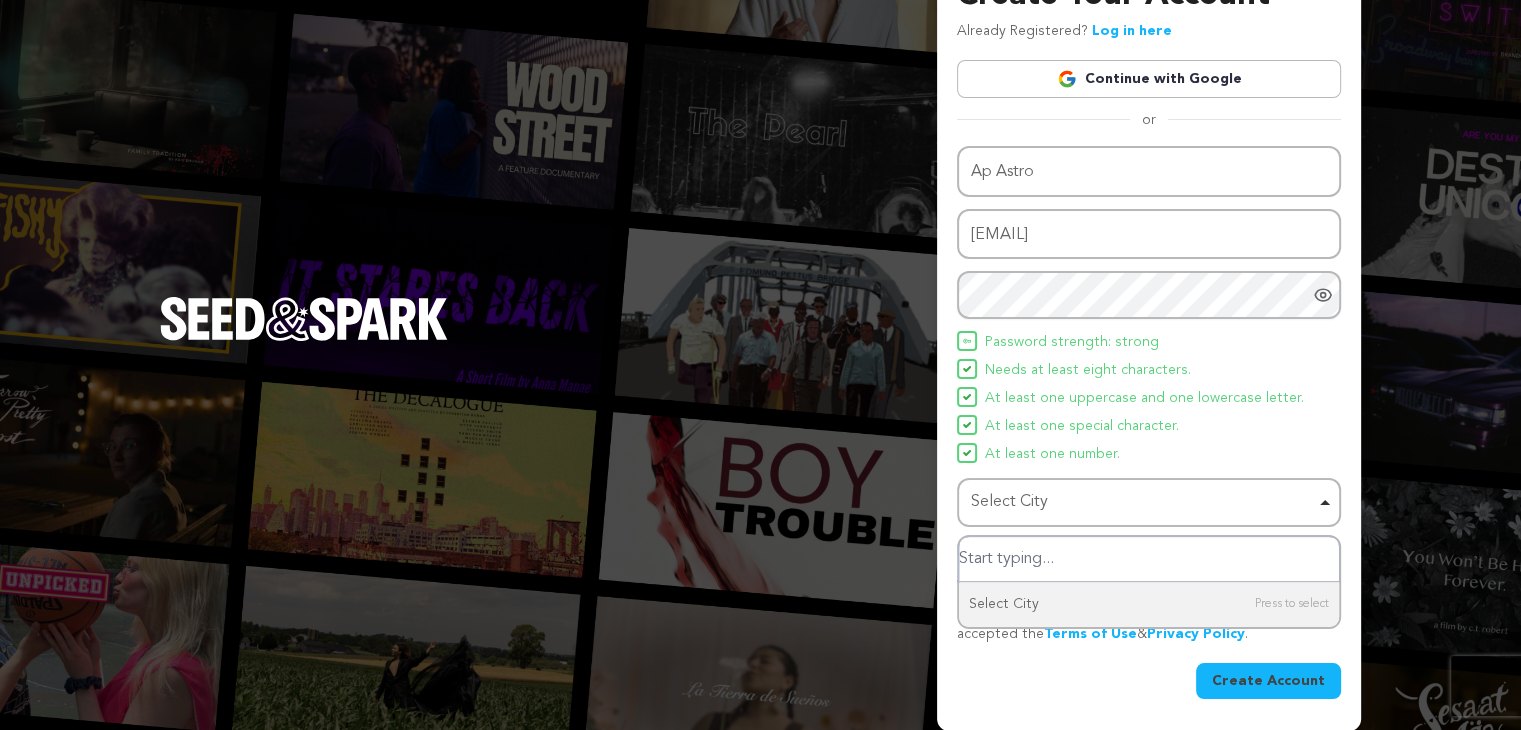 click at bounding box center [1149, 559] 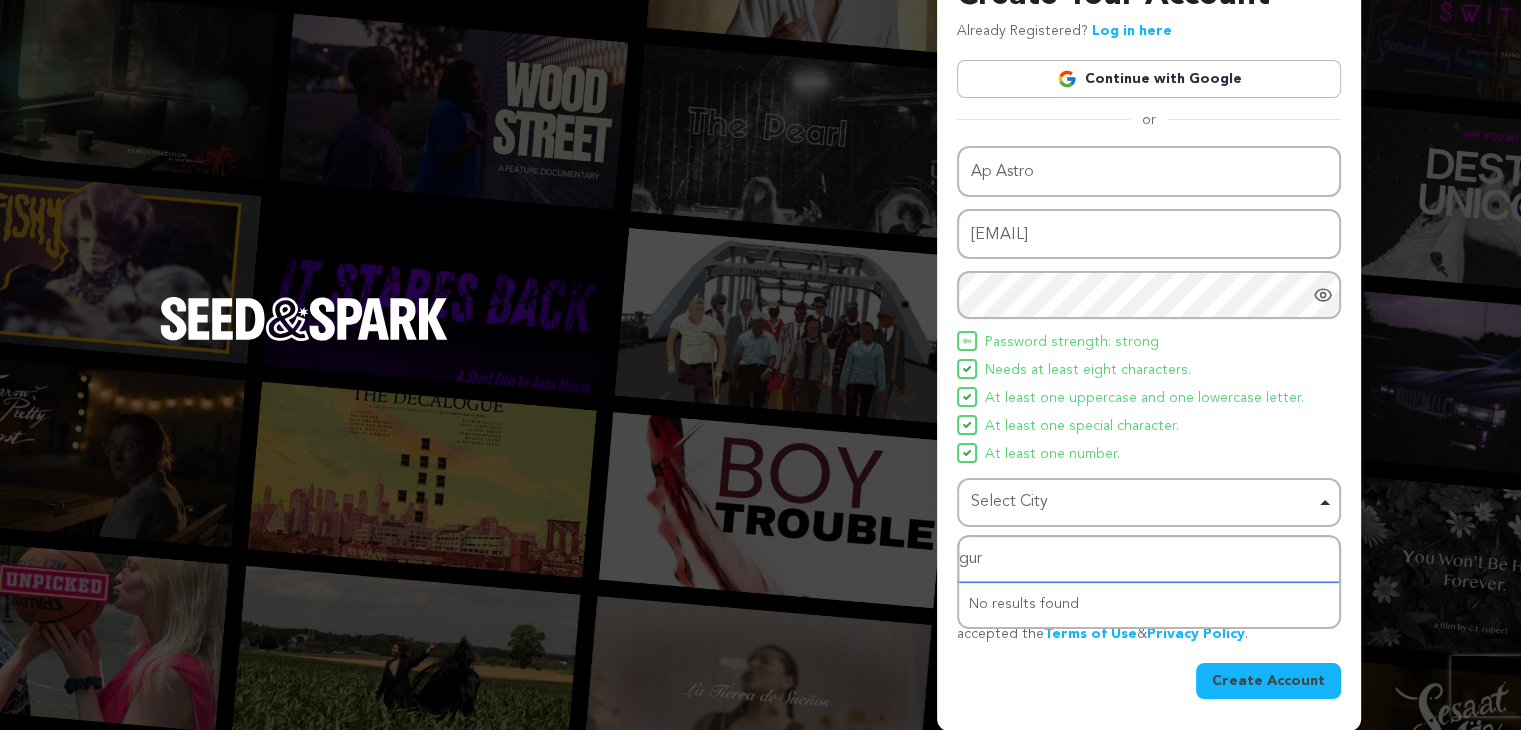 type on "guru" 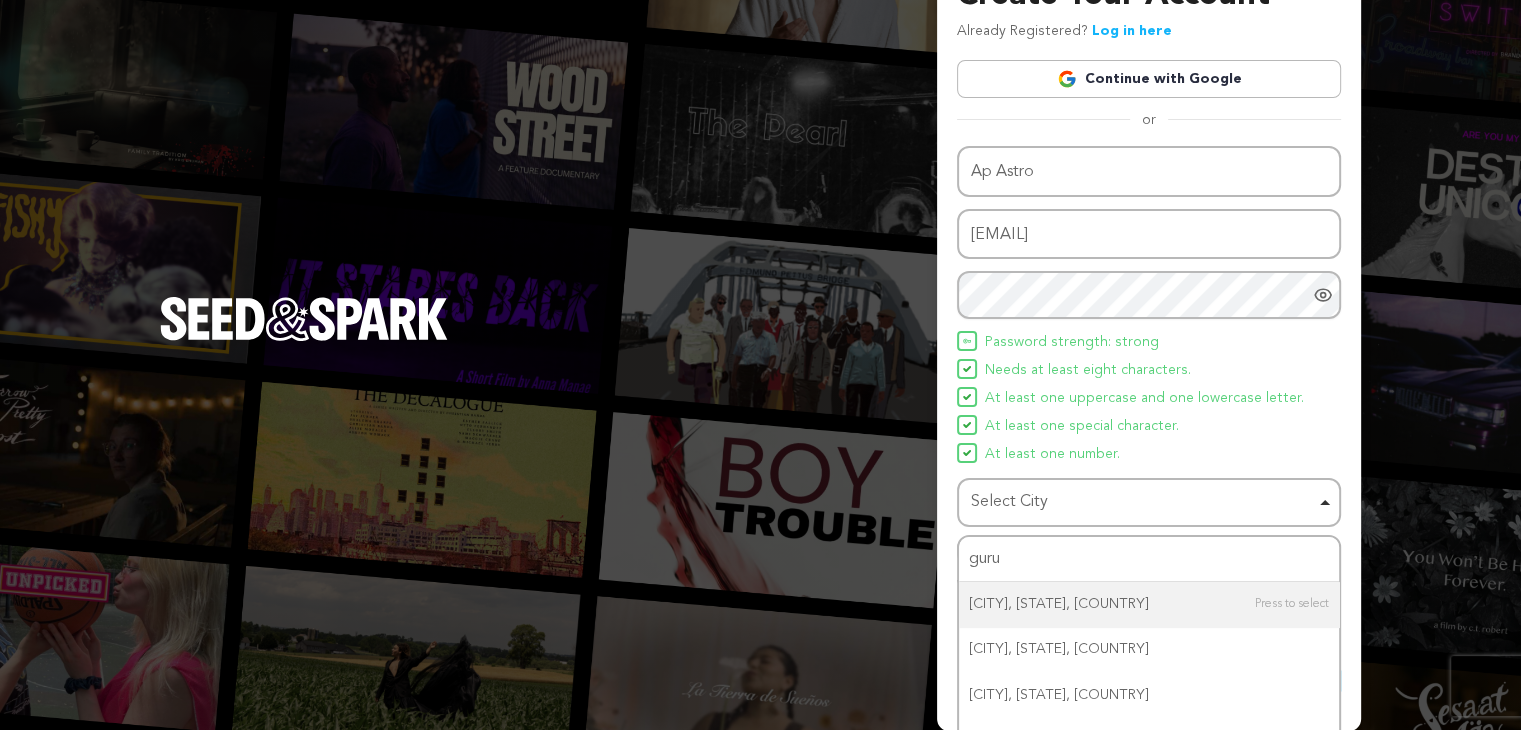 type 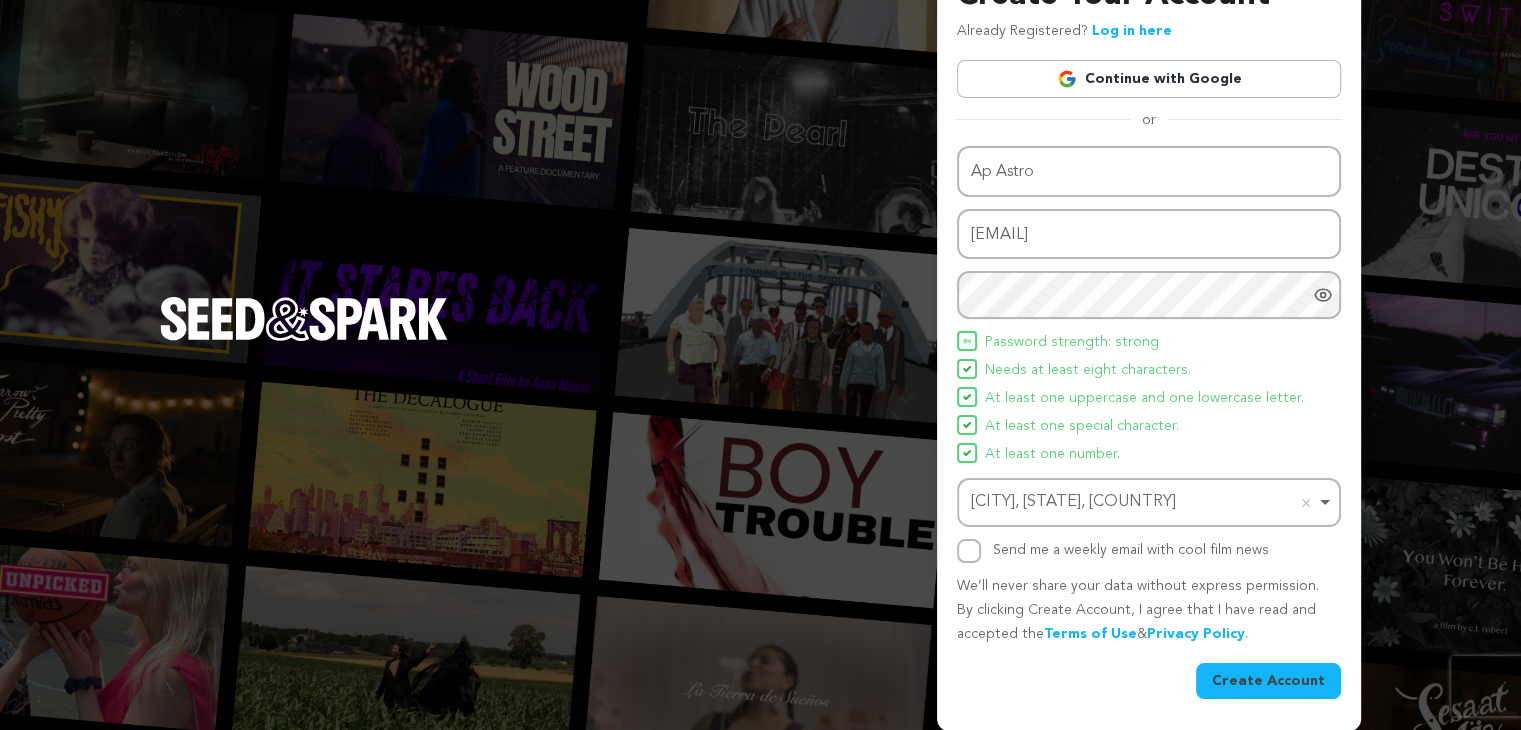 scroll, scrollTop: 0, scrollLeft: 0, axis: both 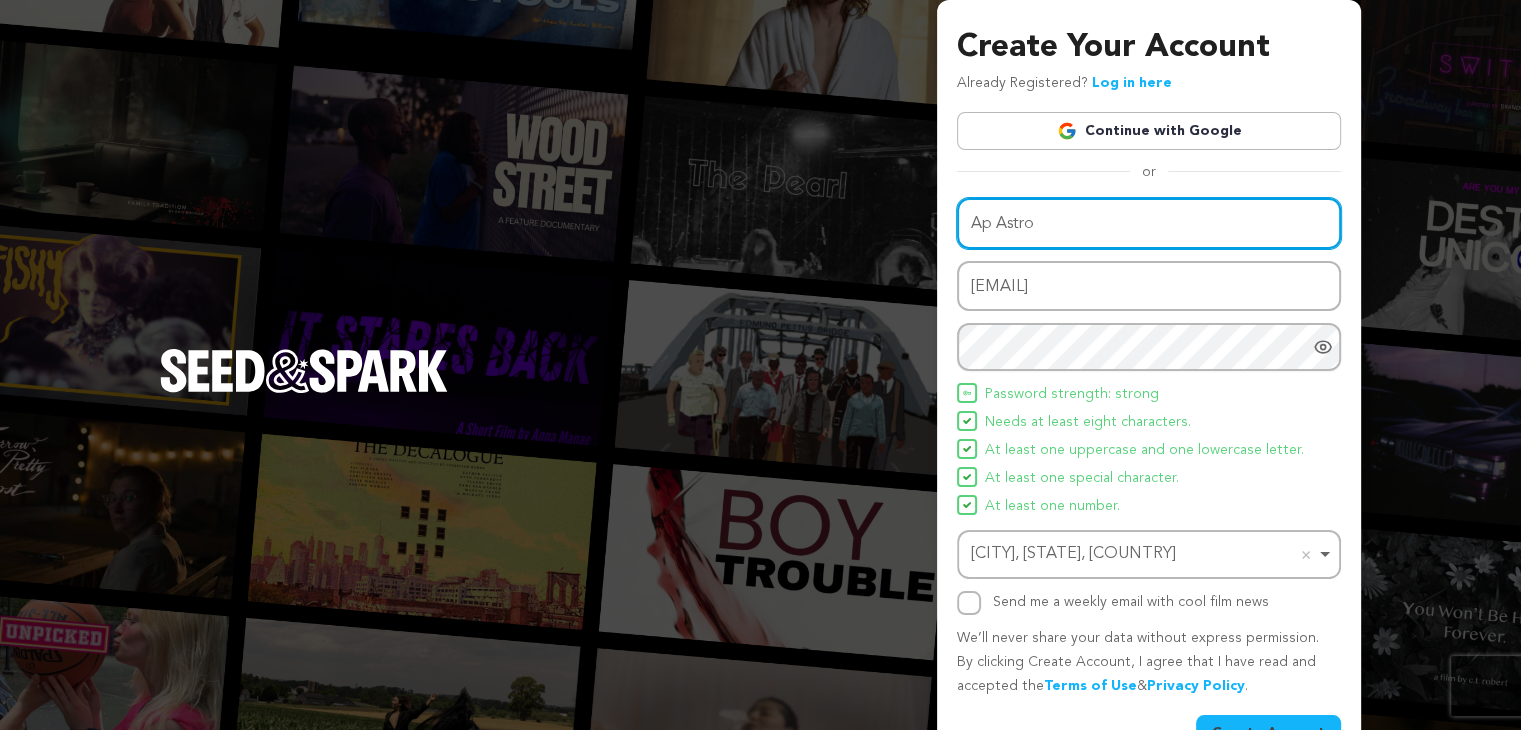 drag, startPoint x: 1050, startPoint y: 220, endPoint x: 916, endPoint y: 236, distance: 134.95184 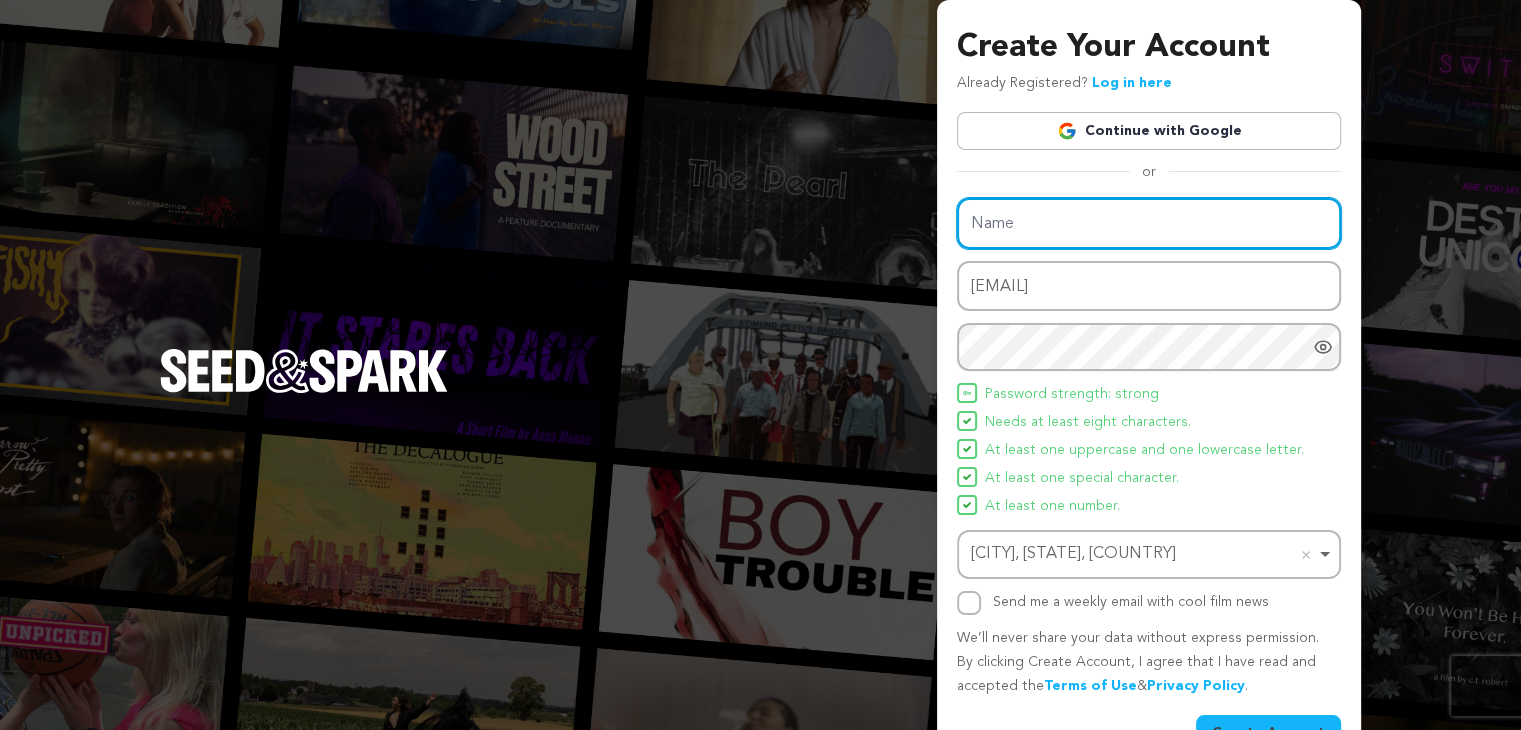 paste on "Ap Astro" 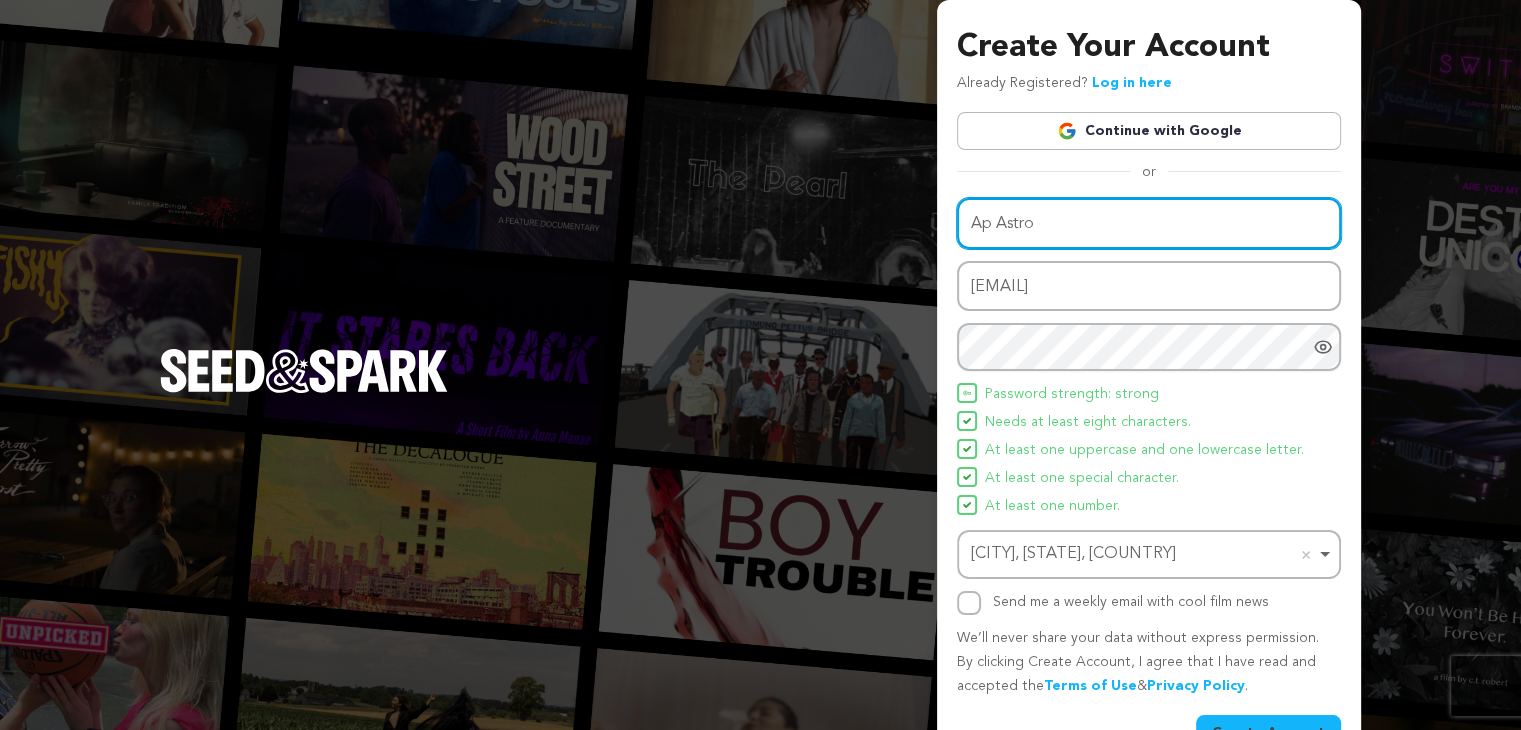 scroll, scrollTop: 52, scrollLeft: 0, axis: vertical 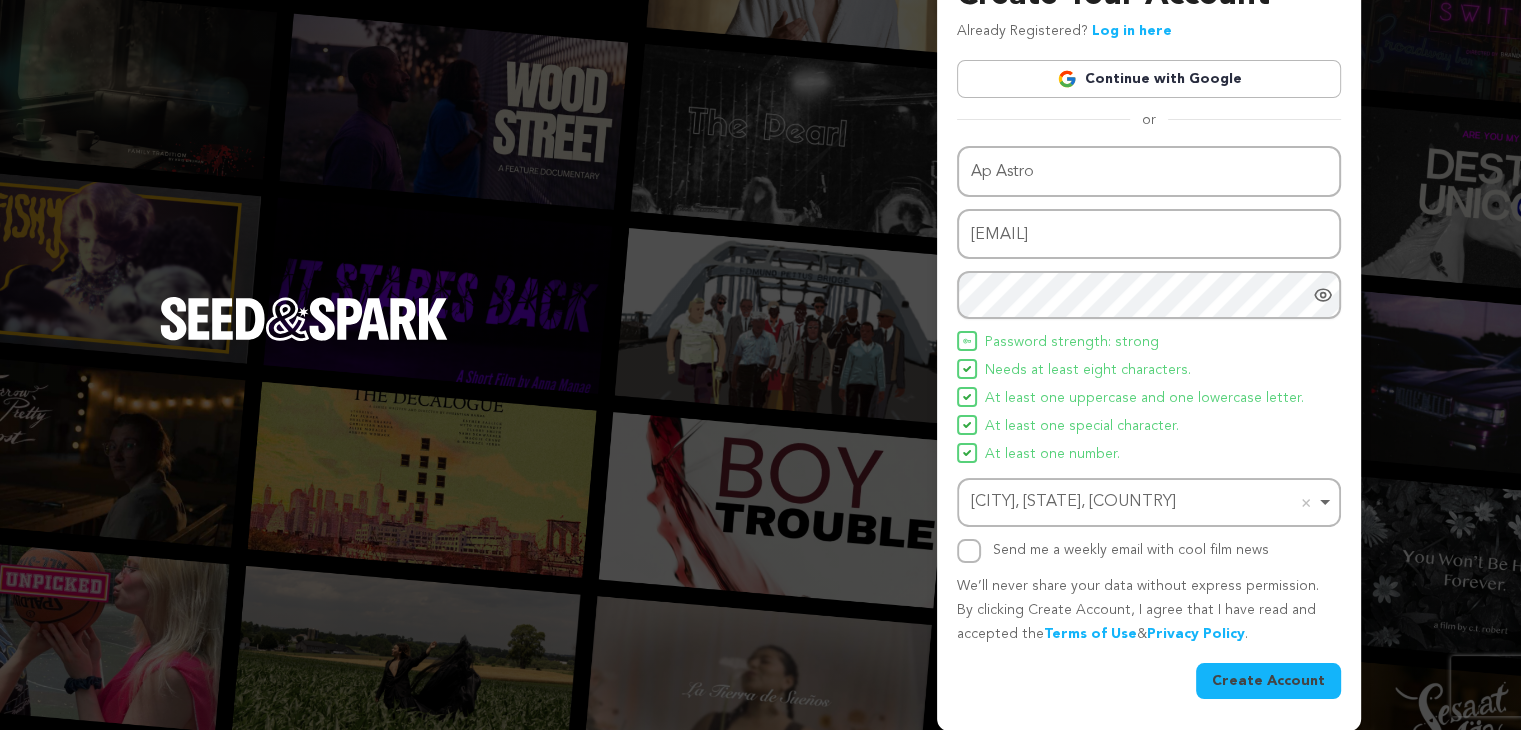 click on "Create Account" at bounding box center (1268, 681) 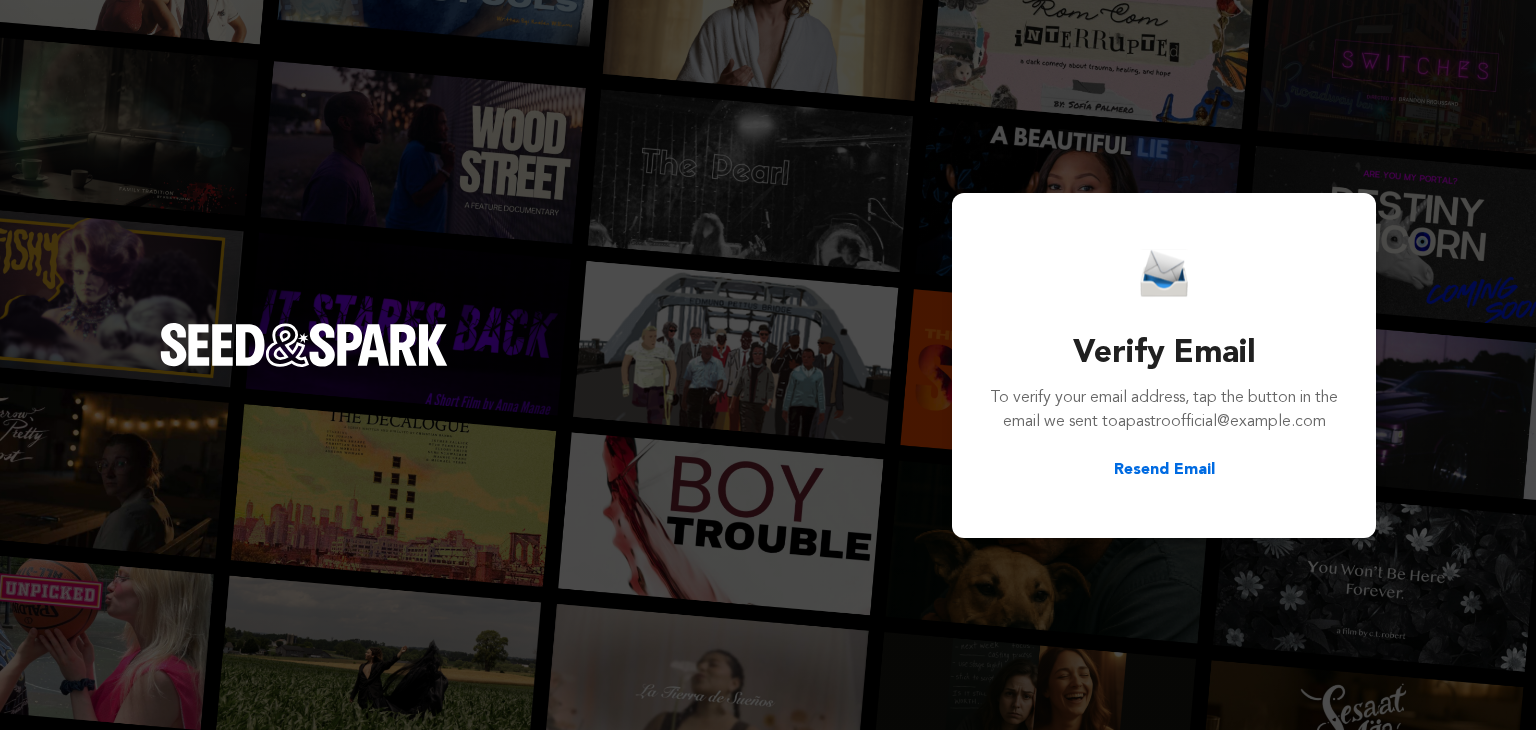 scroll, scrollTop: 0, scrollLeft: 0, axis: both 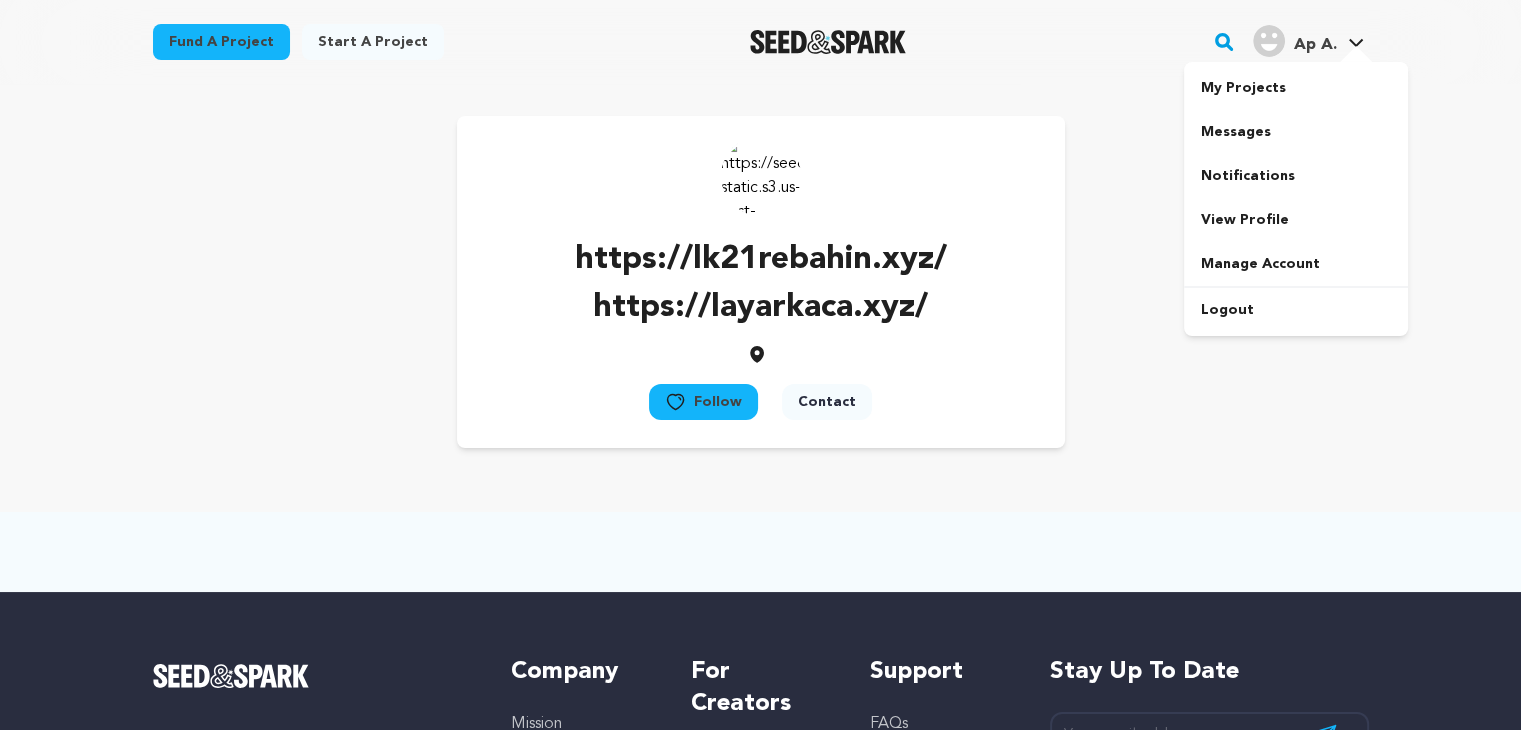 click at bounding box center [1356, 56] 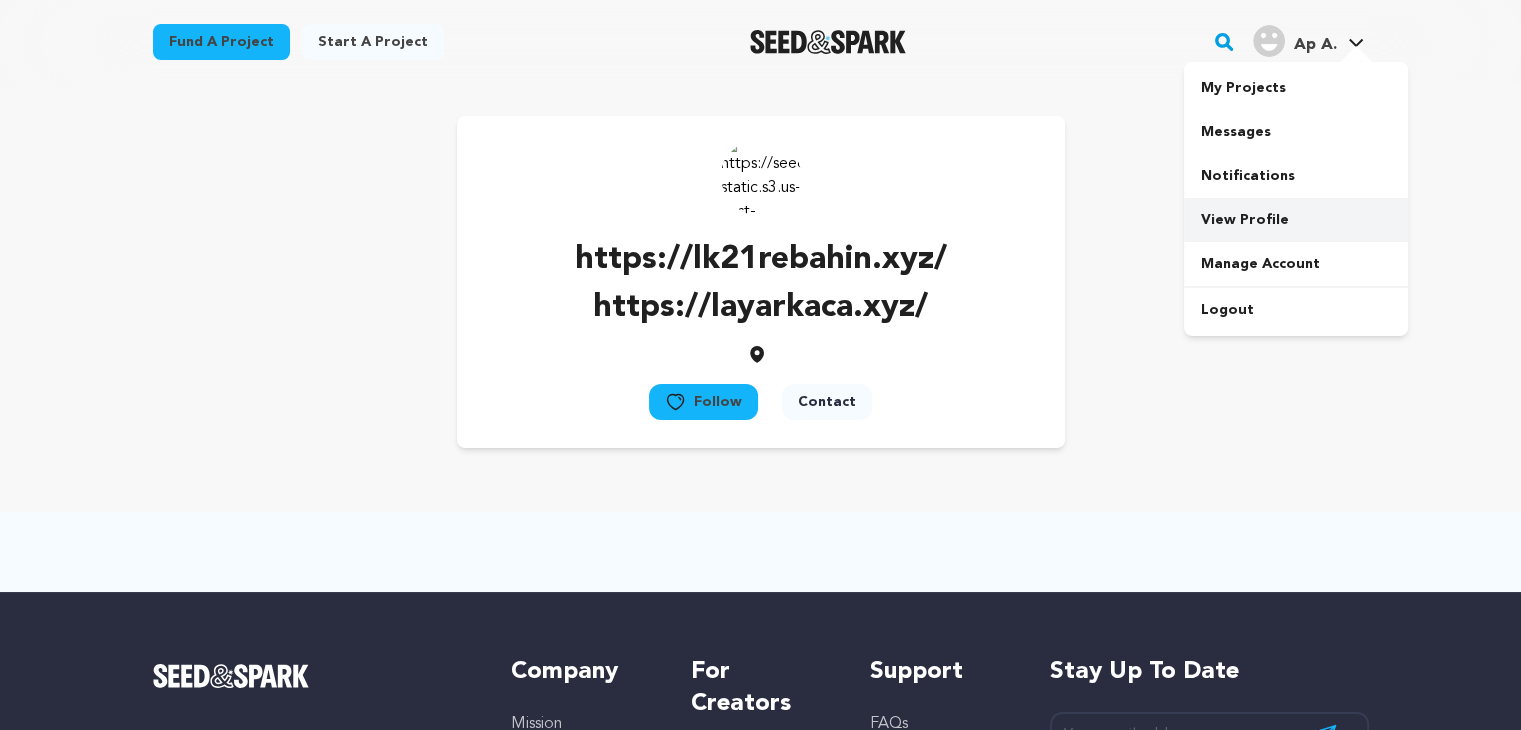 click on "View Profile" at bounding box center (1296, 220) 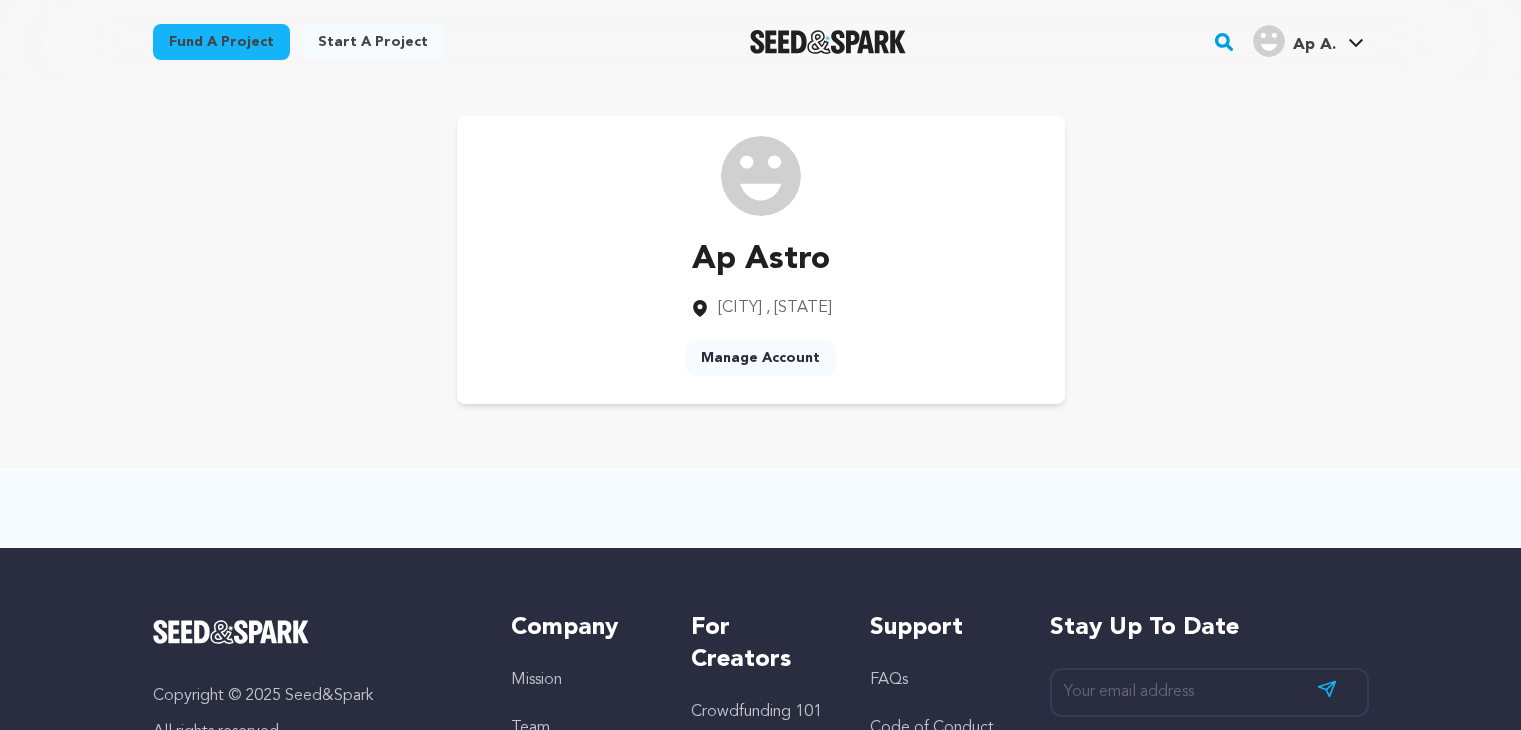 scroll, scrollTop: 0, scrollLeft: 0, axis: both 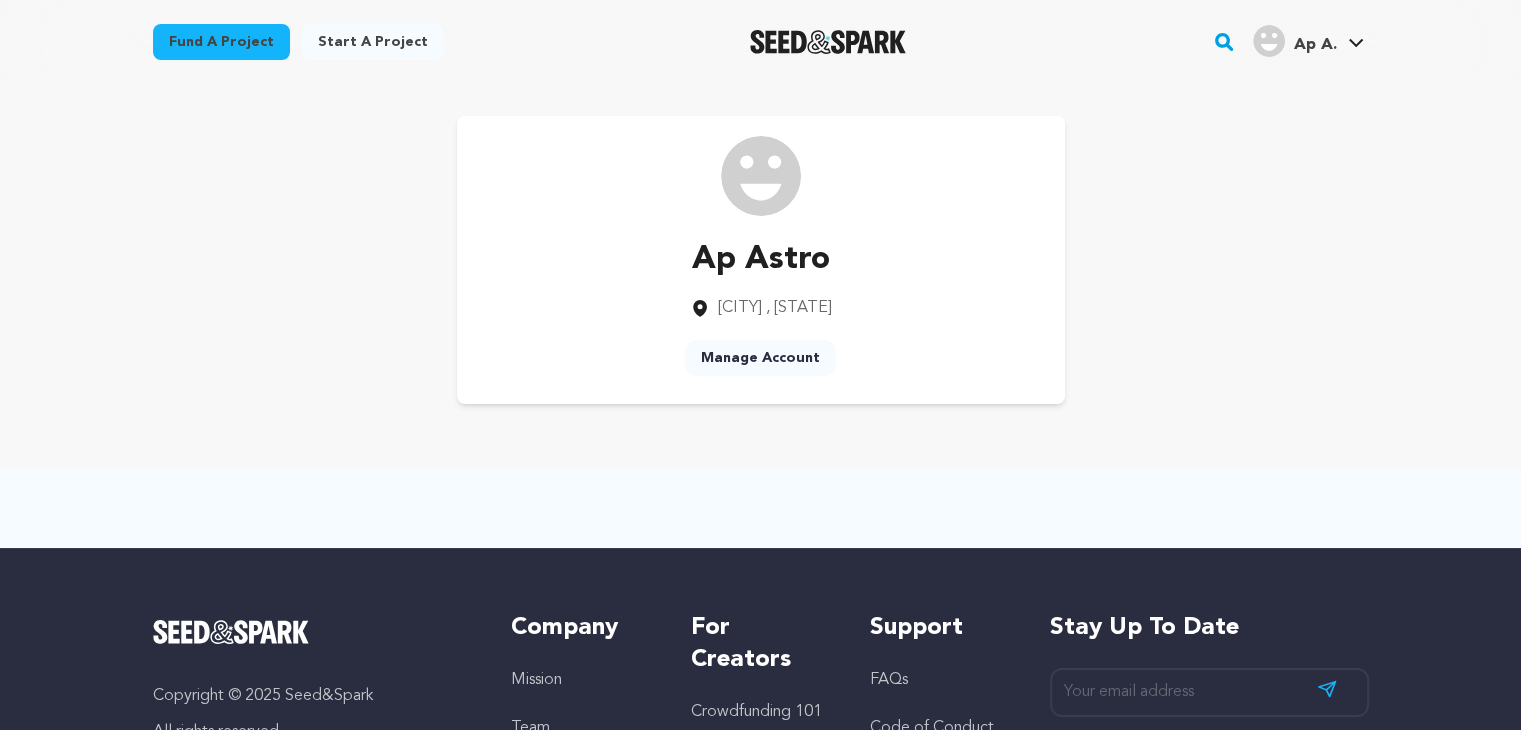 click on "Manage Account" at bounding box center (760, 358) 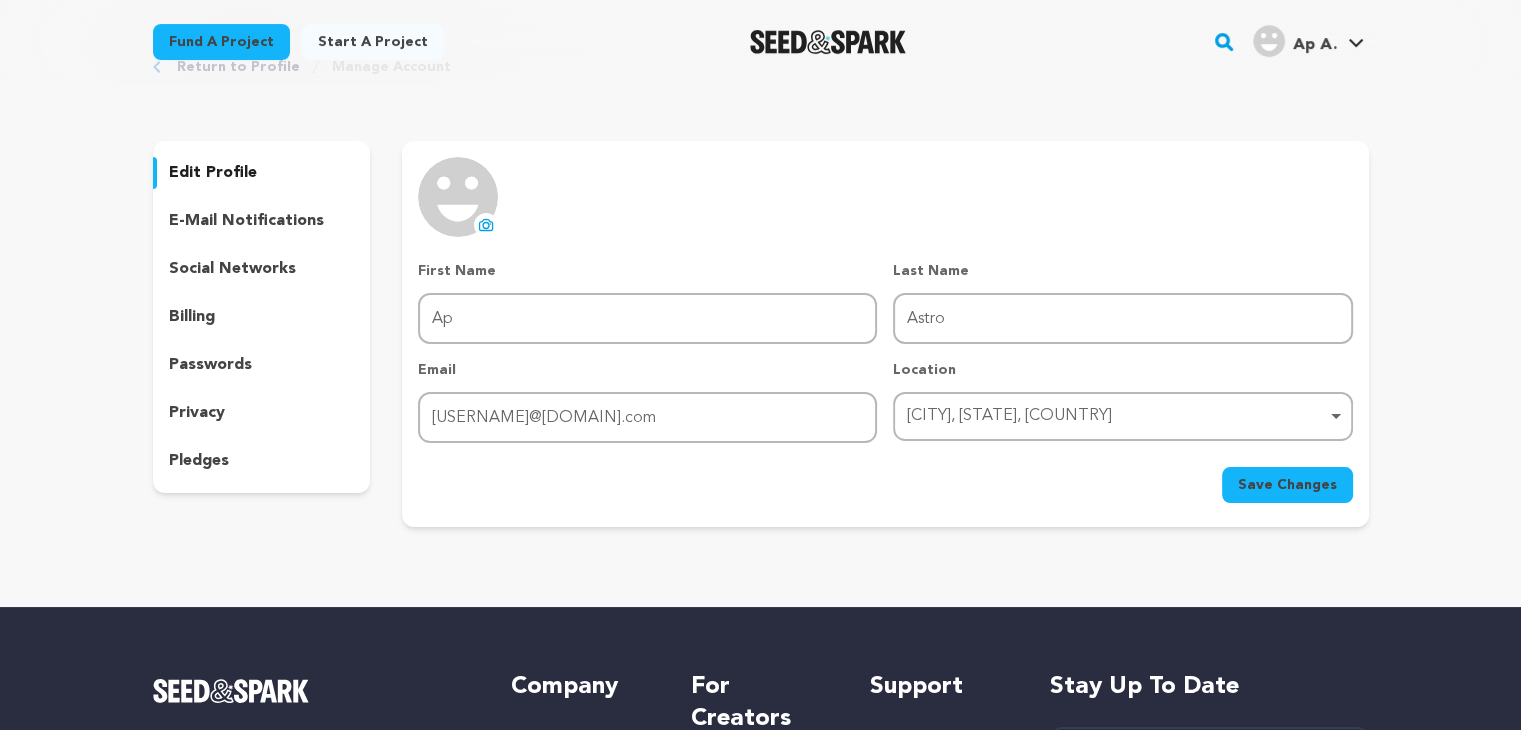 scroll, scrollTop: 100, scrollLeft: 0, axis: vertical 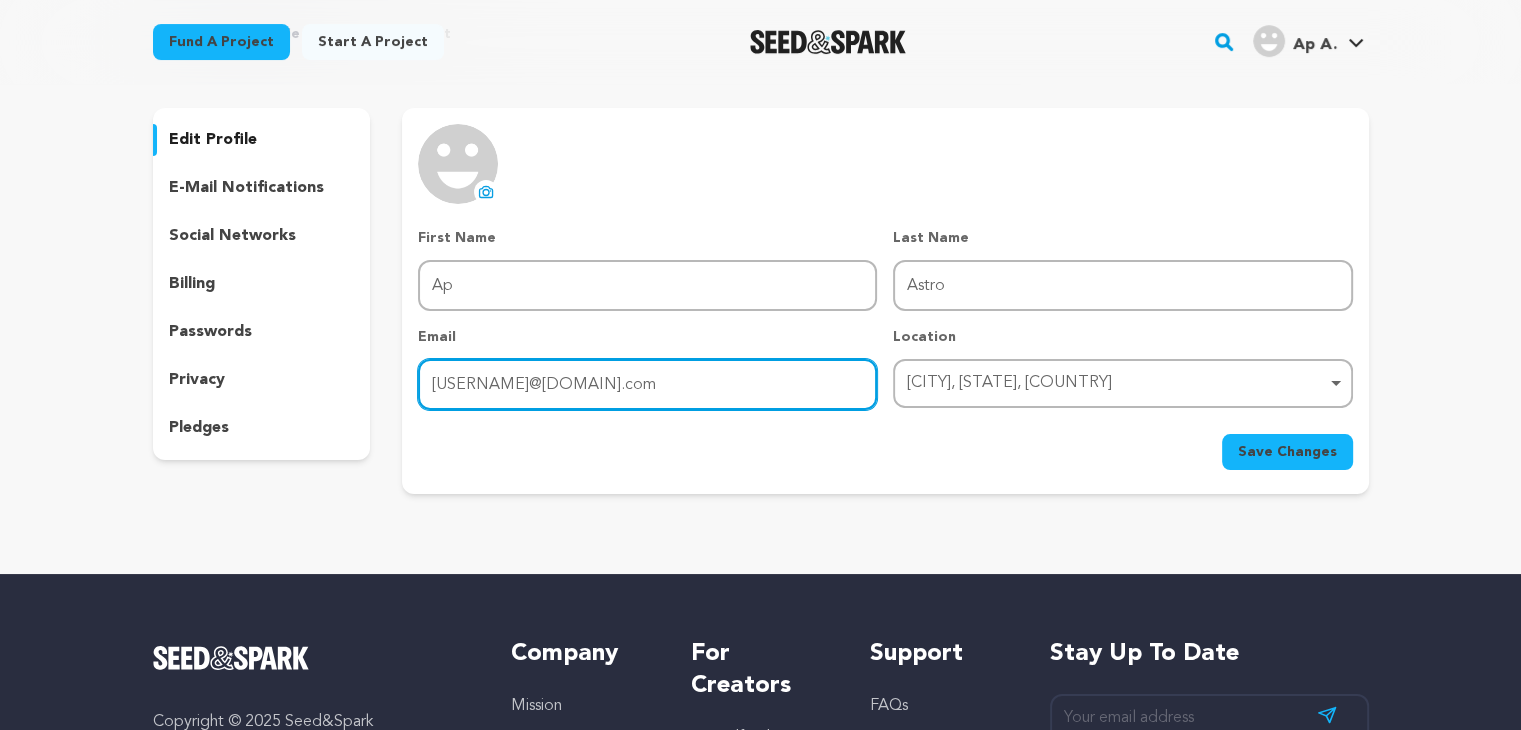 click on "apastroofficial@gmail.com" at bounding box center (647, 384) 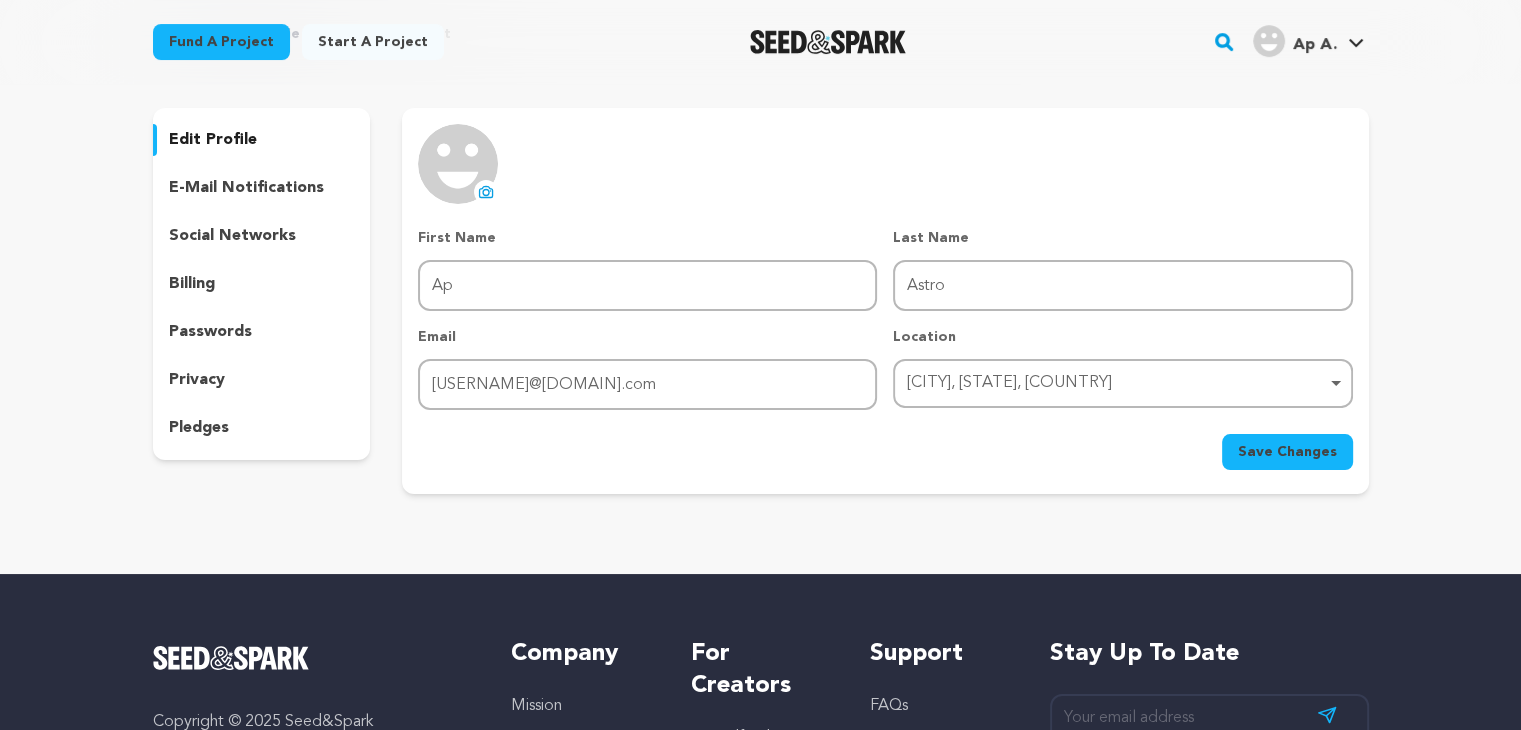 click on "edit profile" at bounding box center [213, 140] 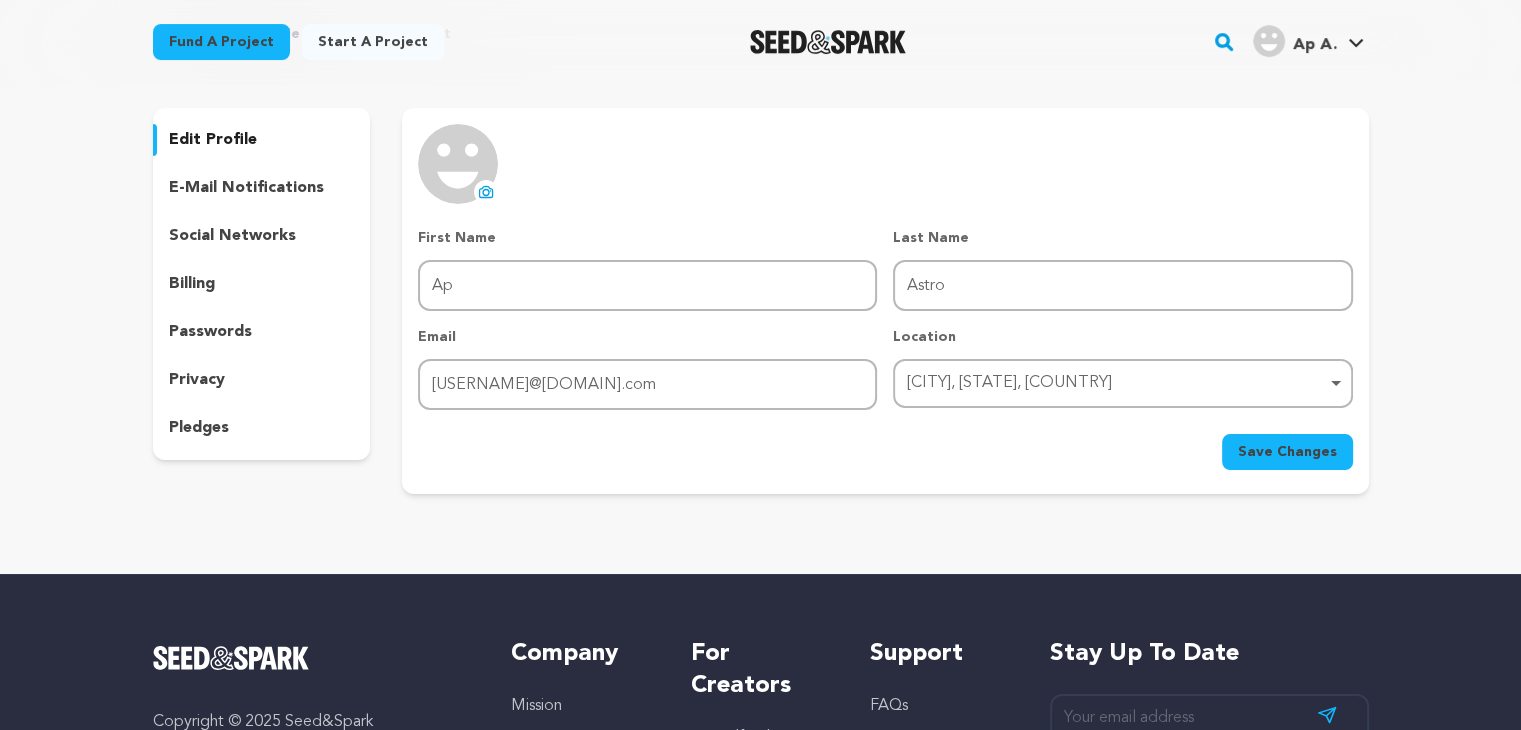 click on "uploading spinner
upload profile image" at bounding box center [486, 192] 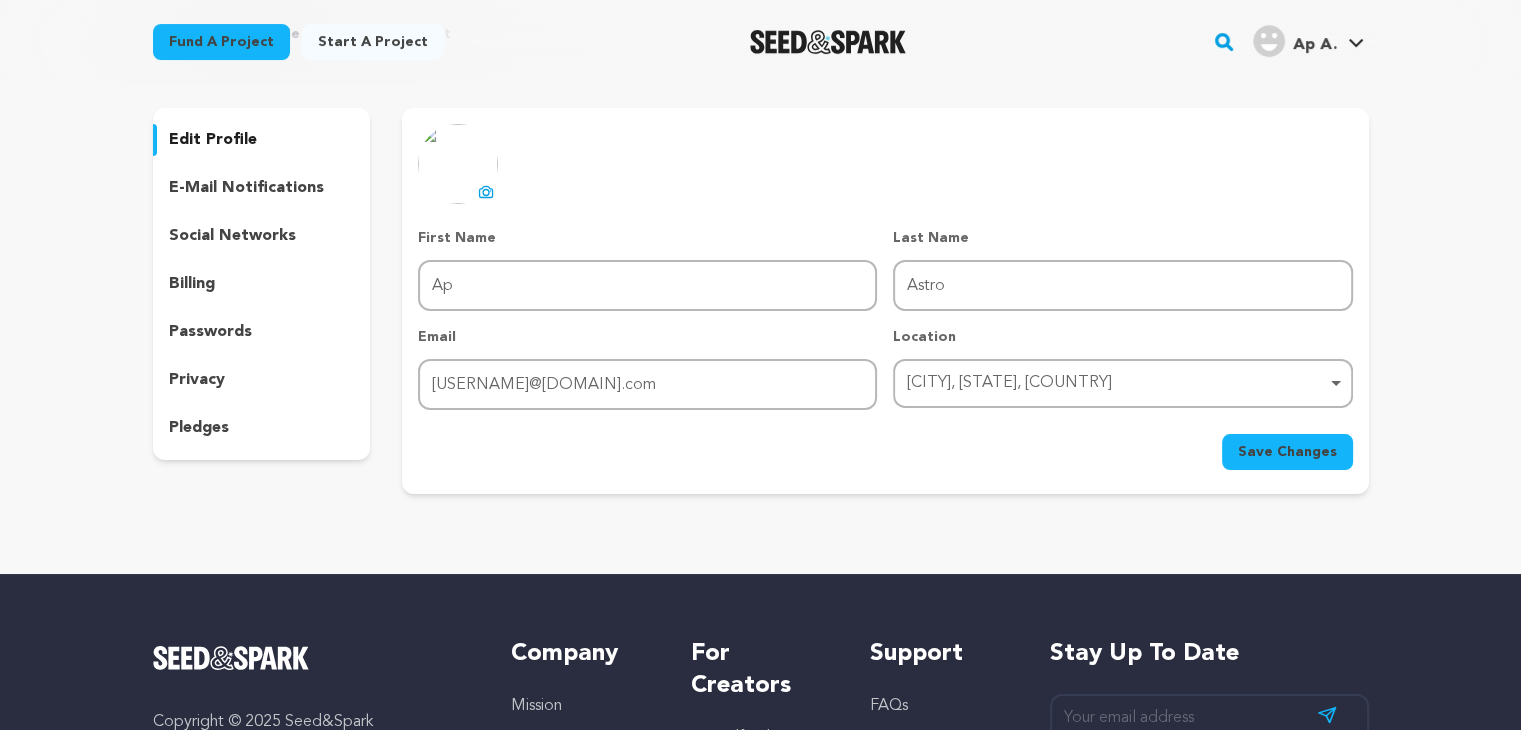 click on "social networks" at bounding box center (232, 236) 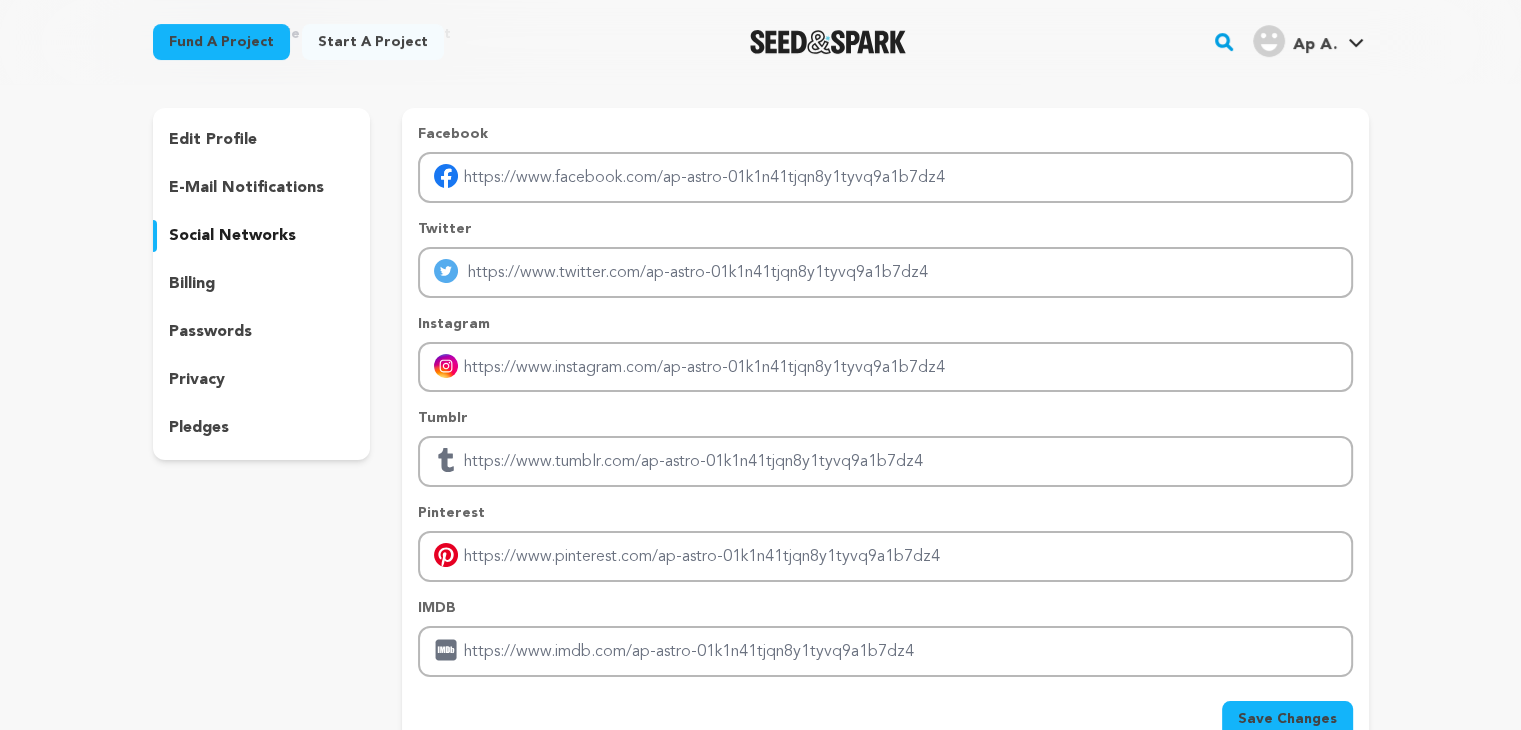 scroll, scrollTop: 400, scrollLeft: 0, axis: vertical 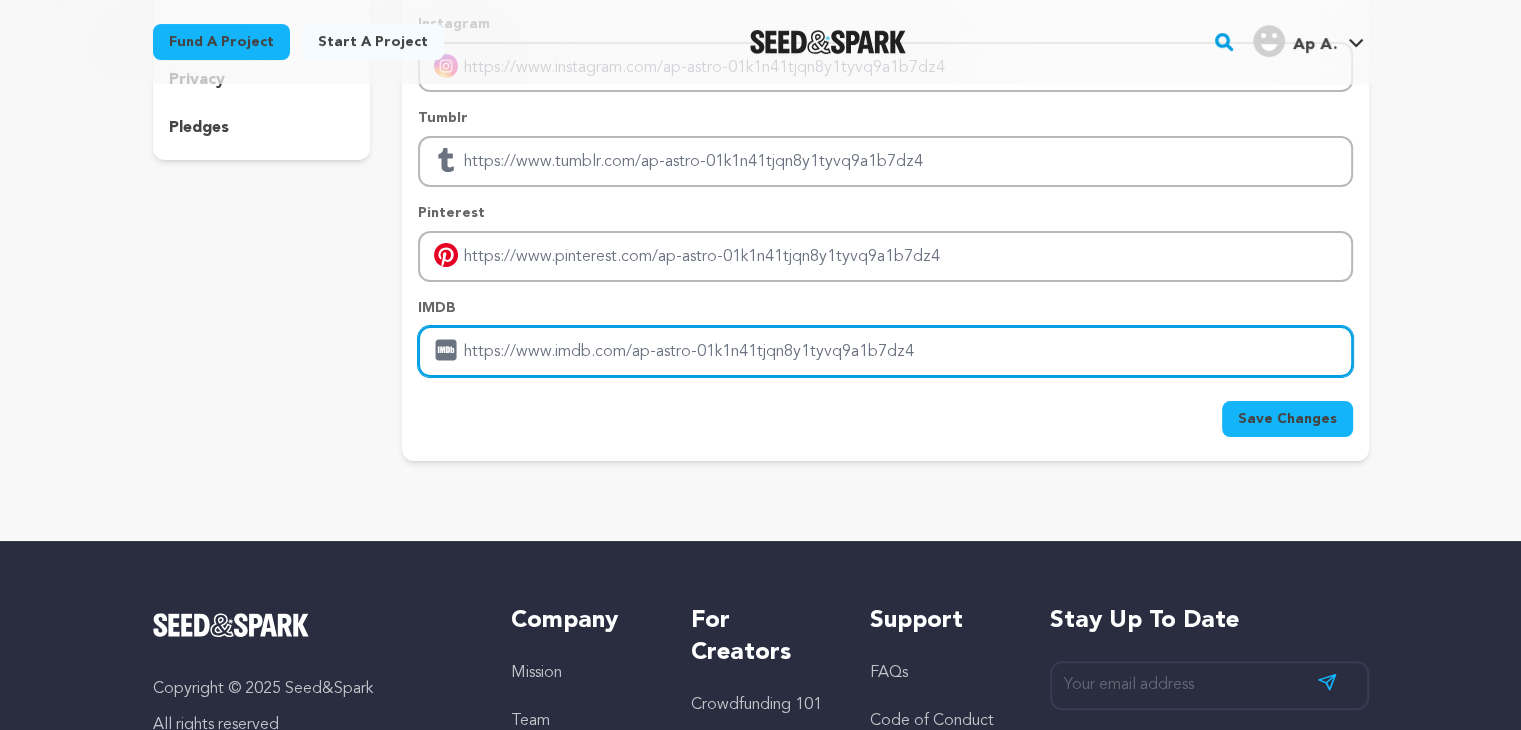 click at bounding box center [885, 351] 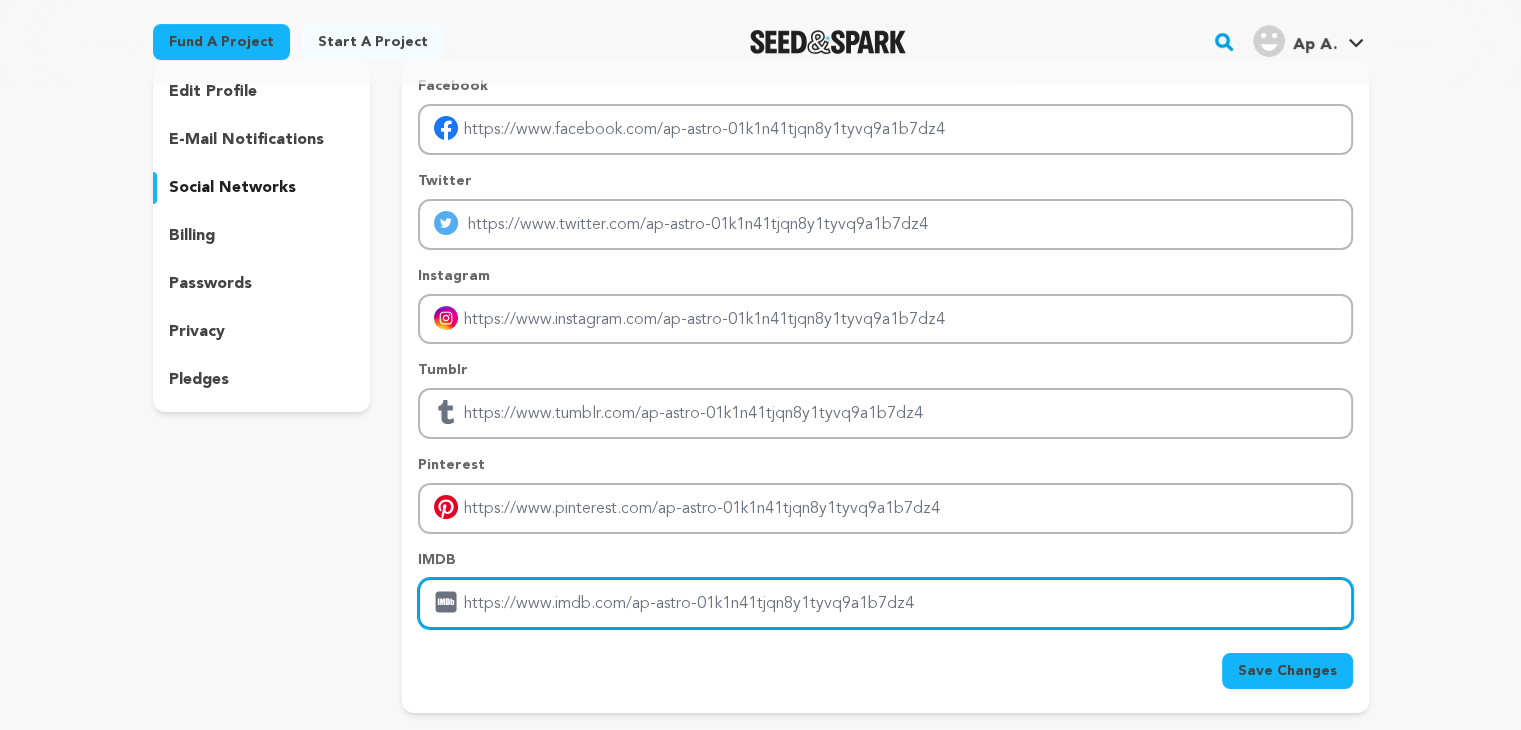 scroll, scrollTop: 100, scrollLeft: 0, axis: vertical 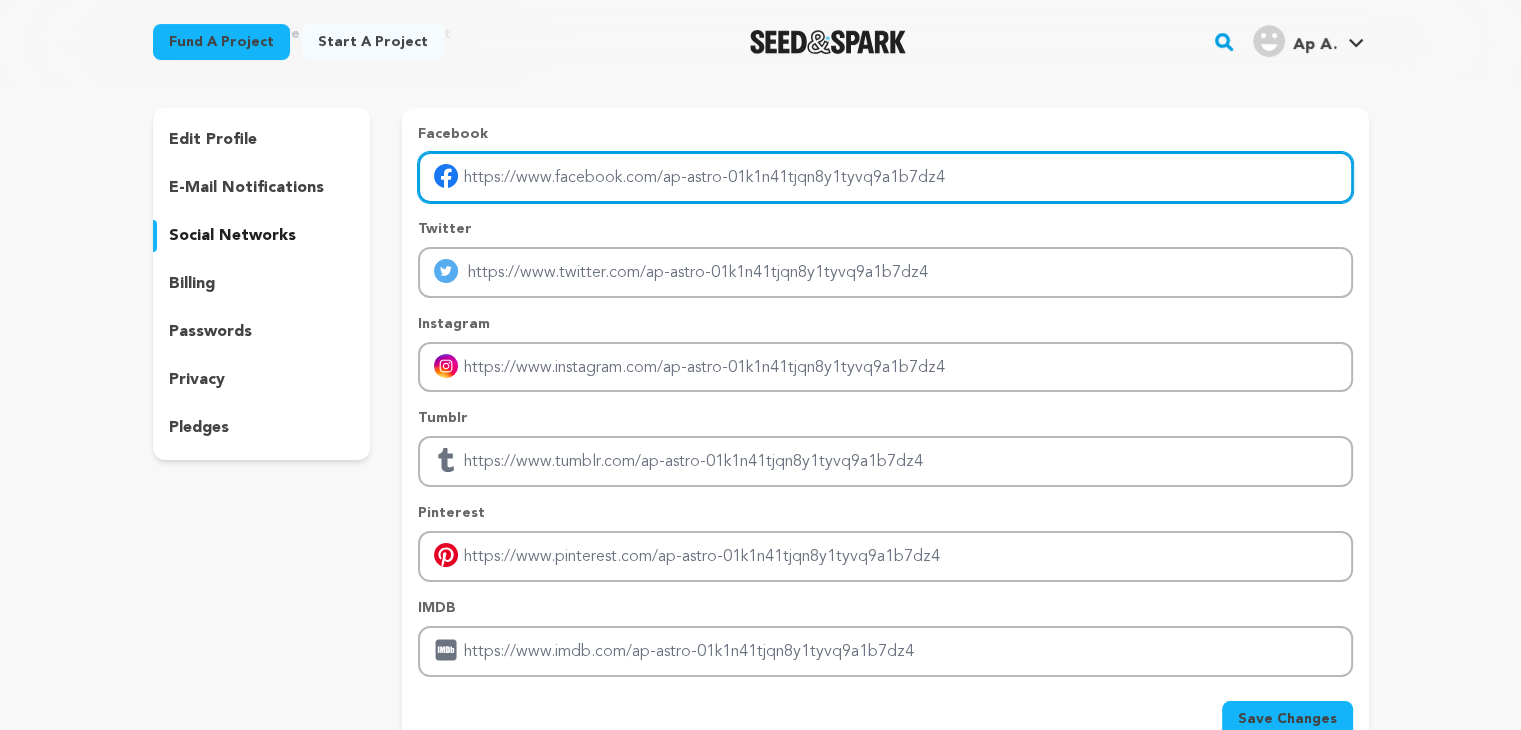 click at bounding box center [885, 177] 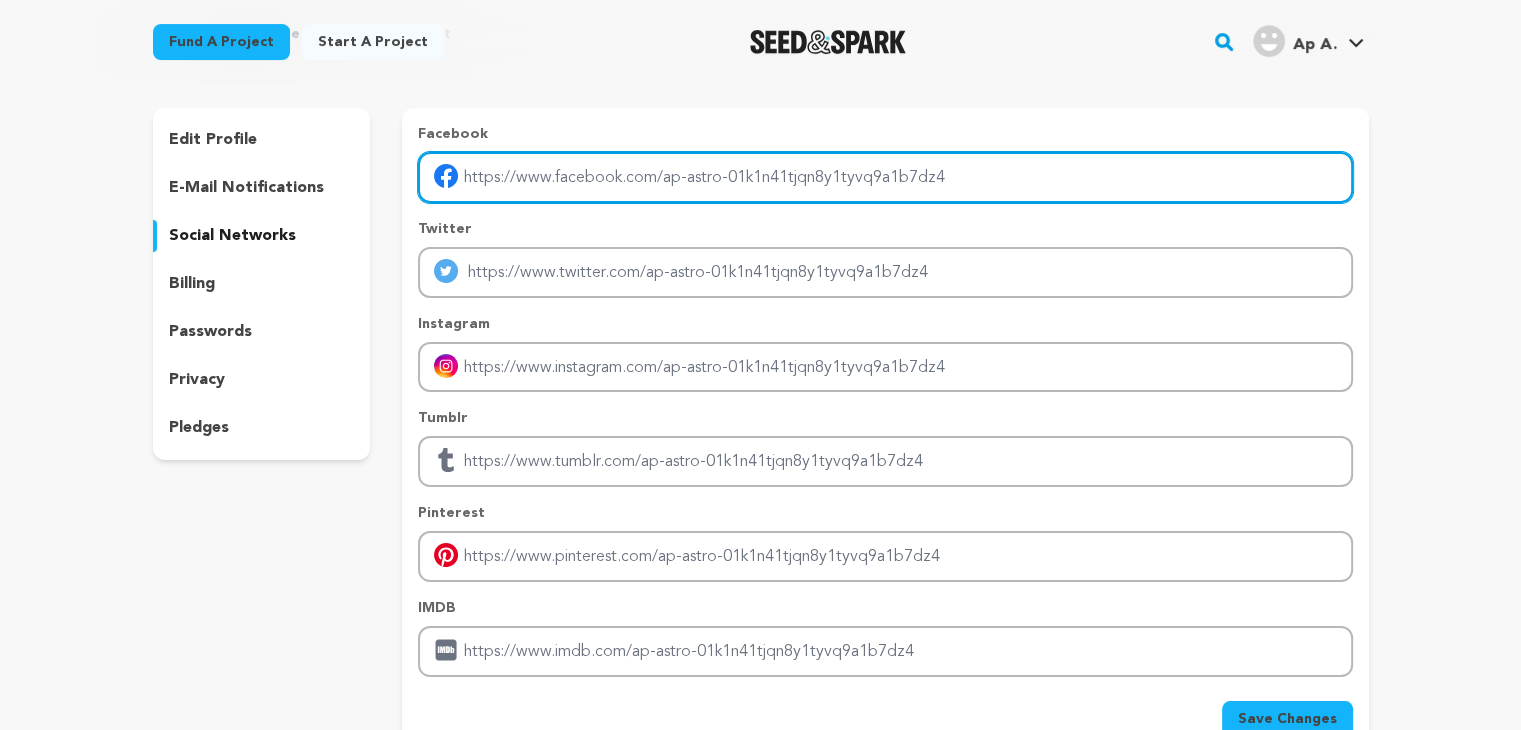 type on "https://www.facebook.com/apastroofficial" 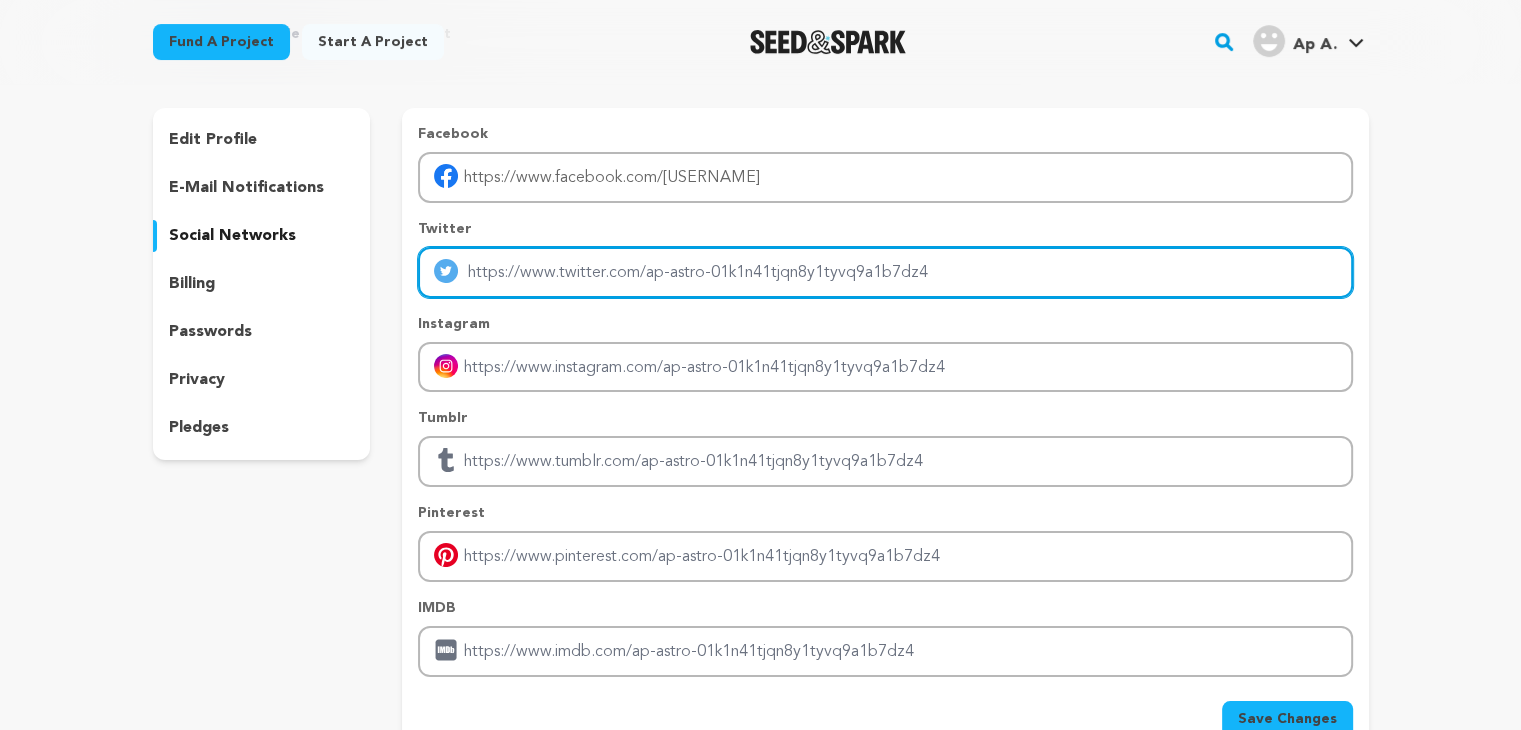 click at bounding box center (885, 272) 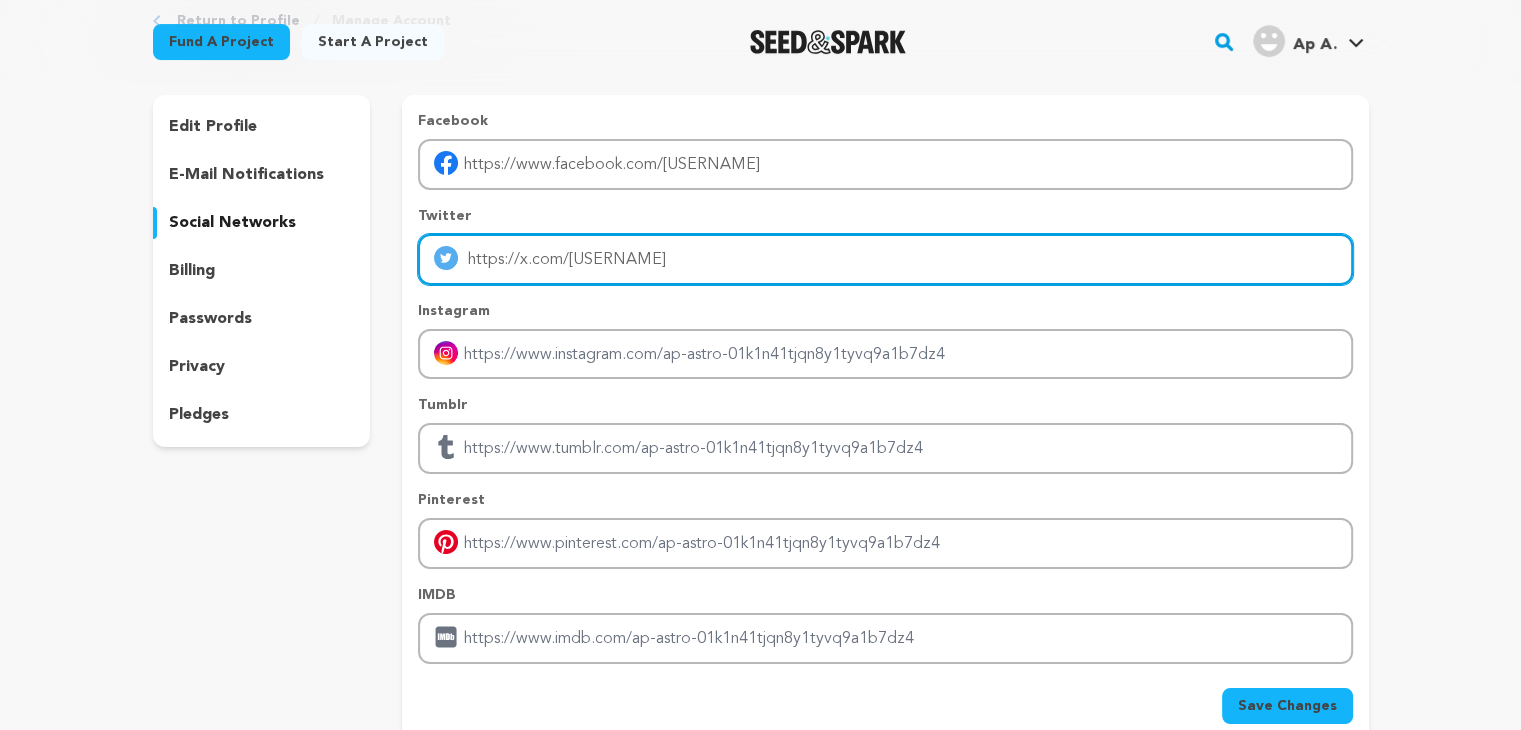 scroll, scrollTop: 300, scrollLeft: 0, axis: vertical 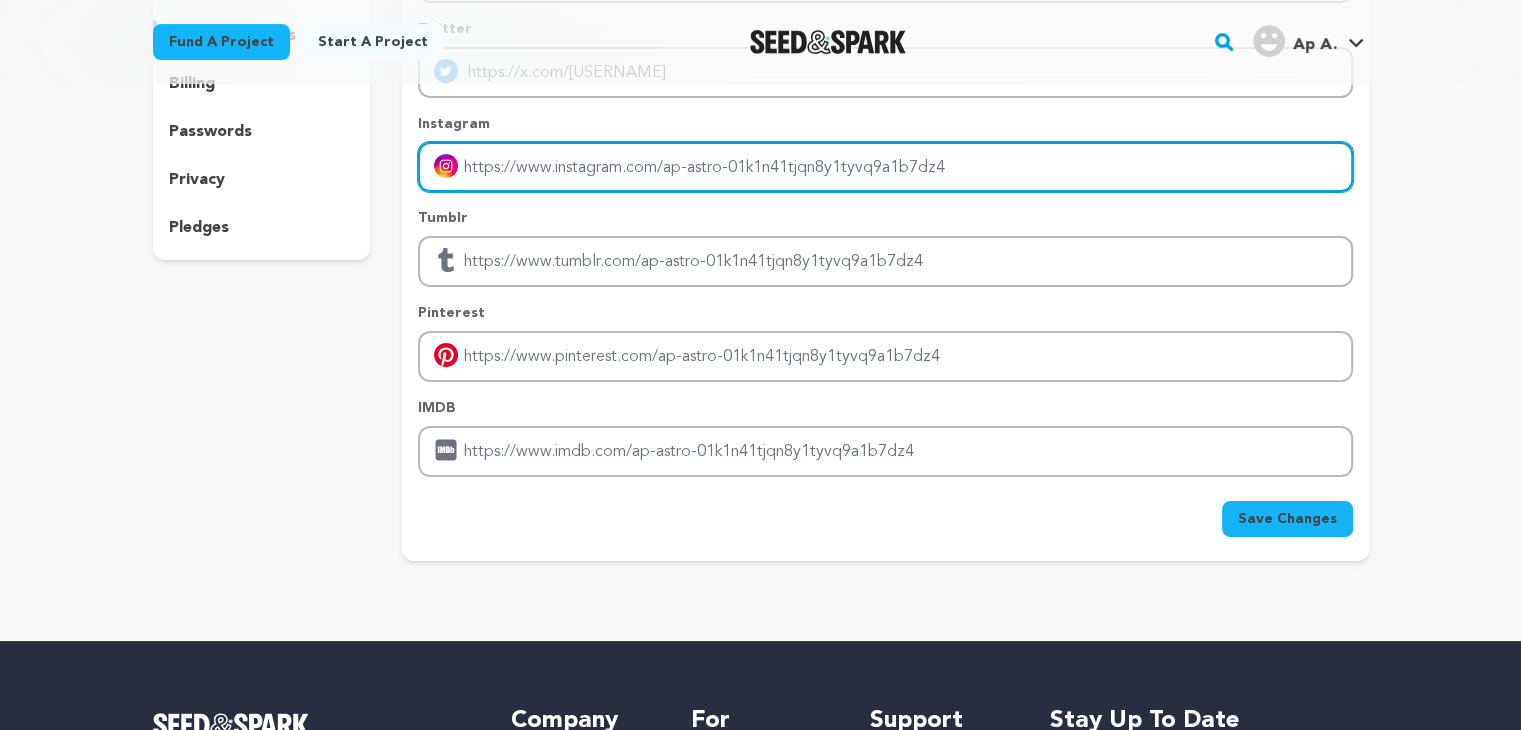 click at bounding box center [885, 167] 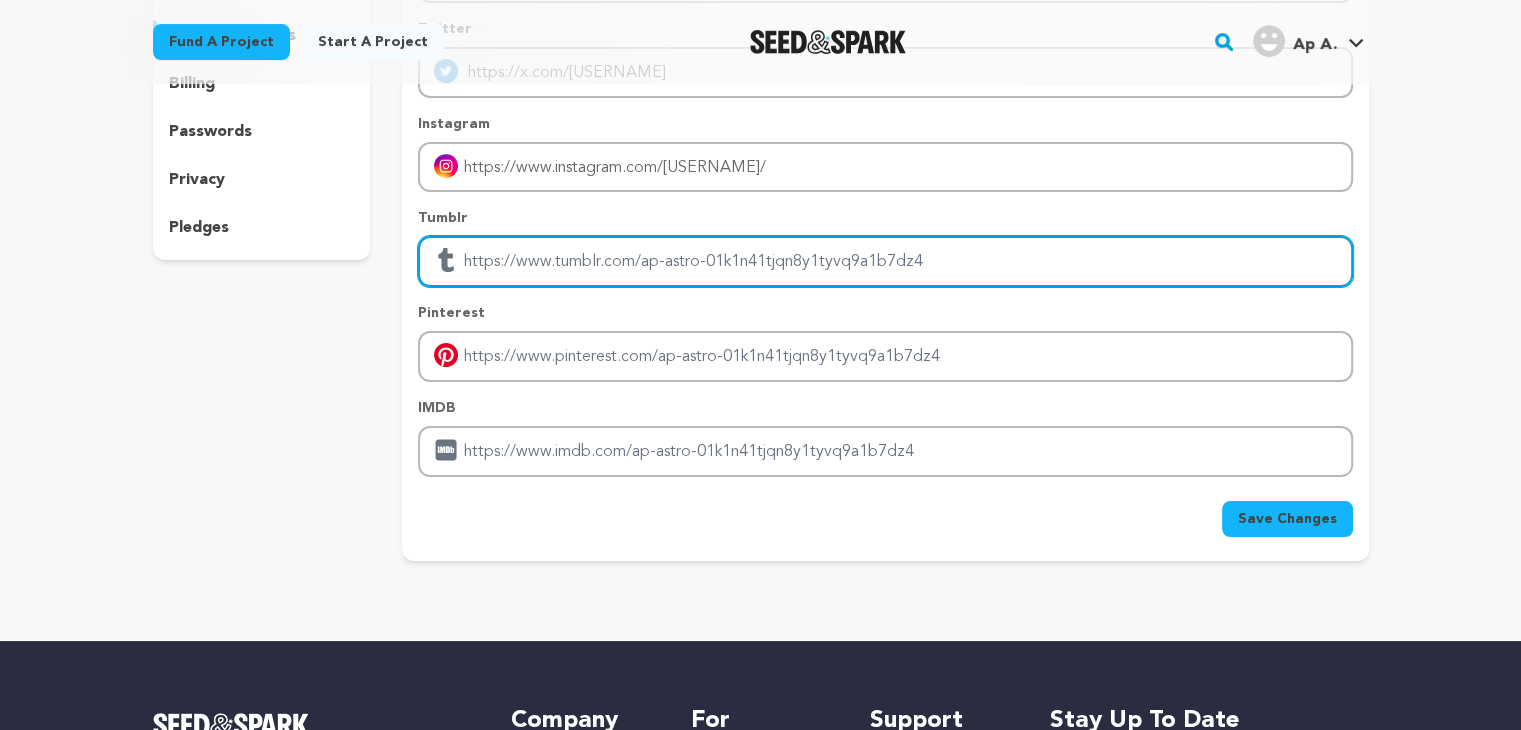 click at bounding box center [885, 261] 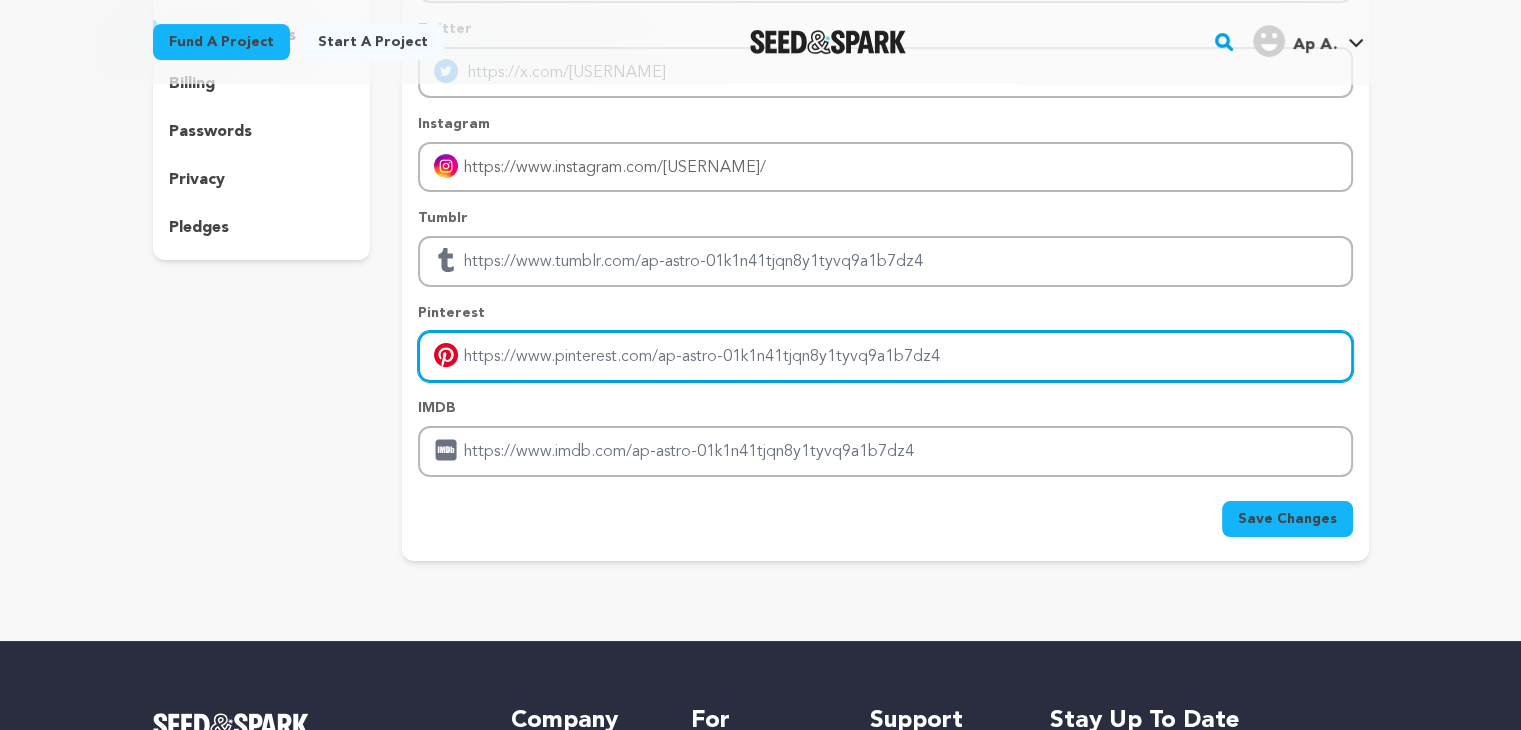 click at bounding box center [885, 356] 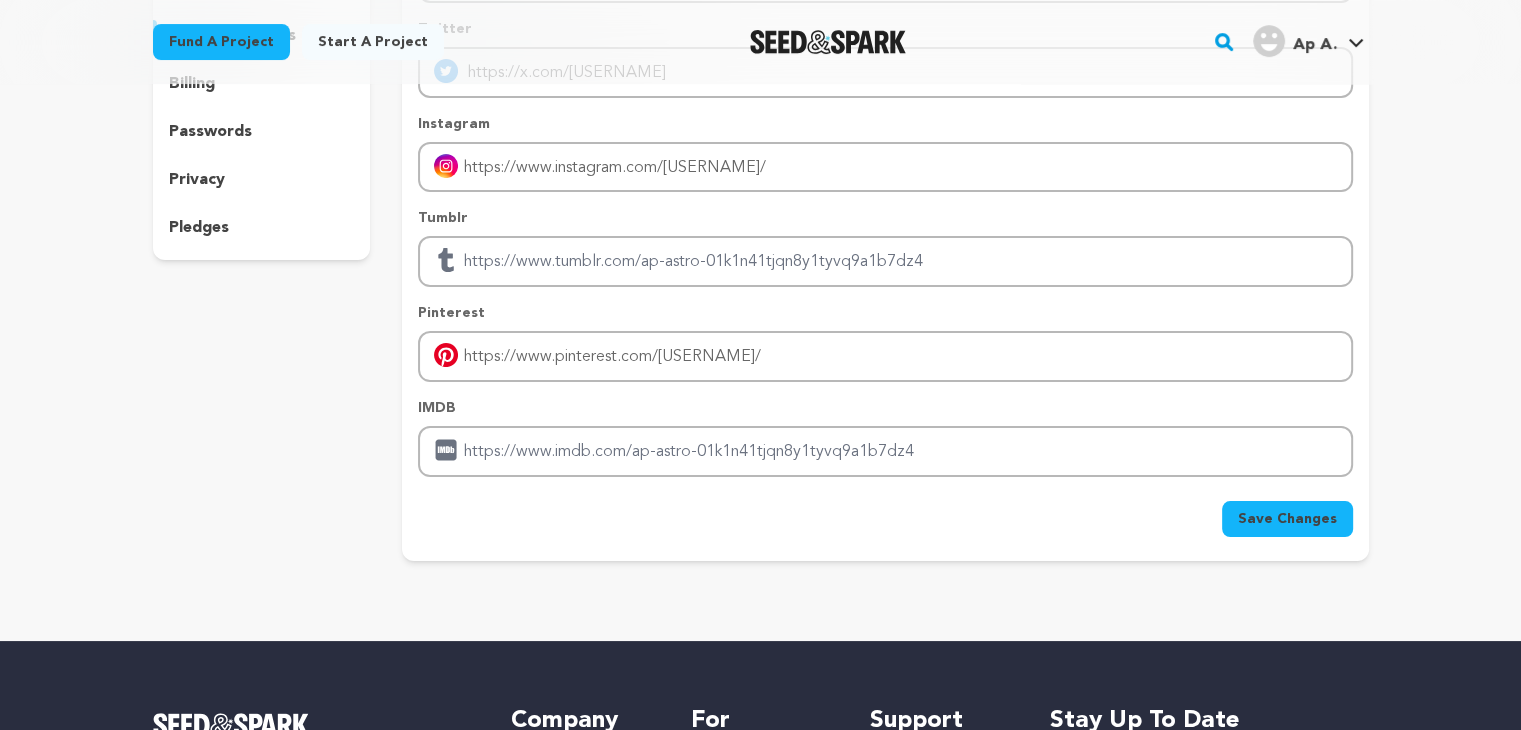 click on "Save Changes" at bounding box center [1287, 519] 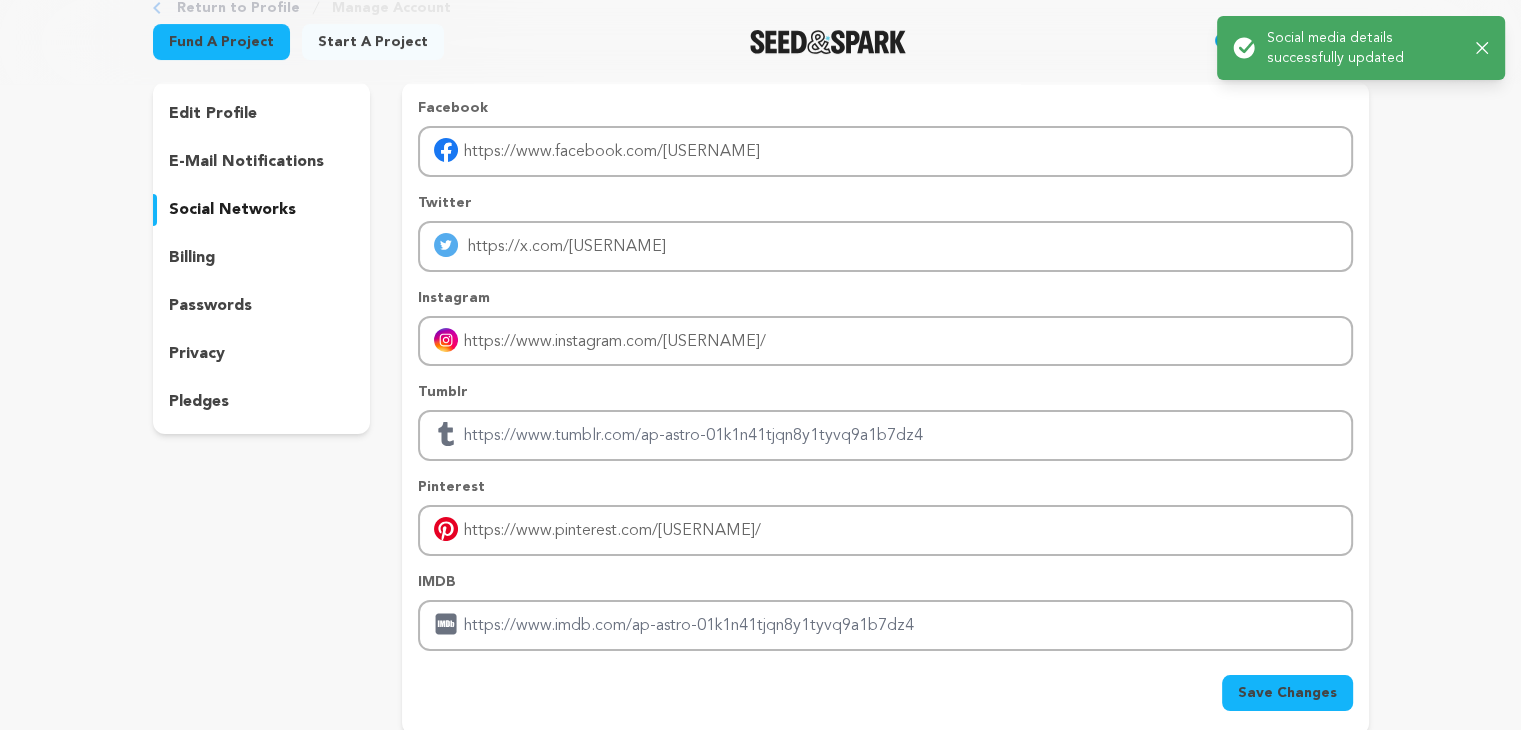 scroll, scrollTop: 0, scrollLeft: 0, axis: both 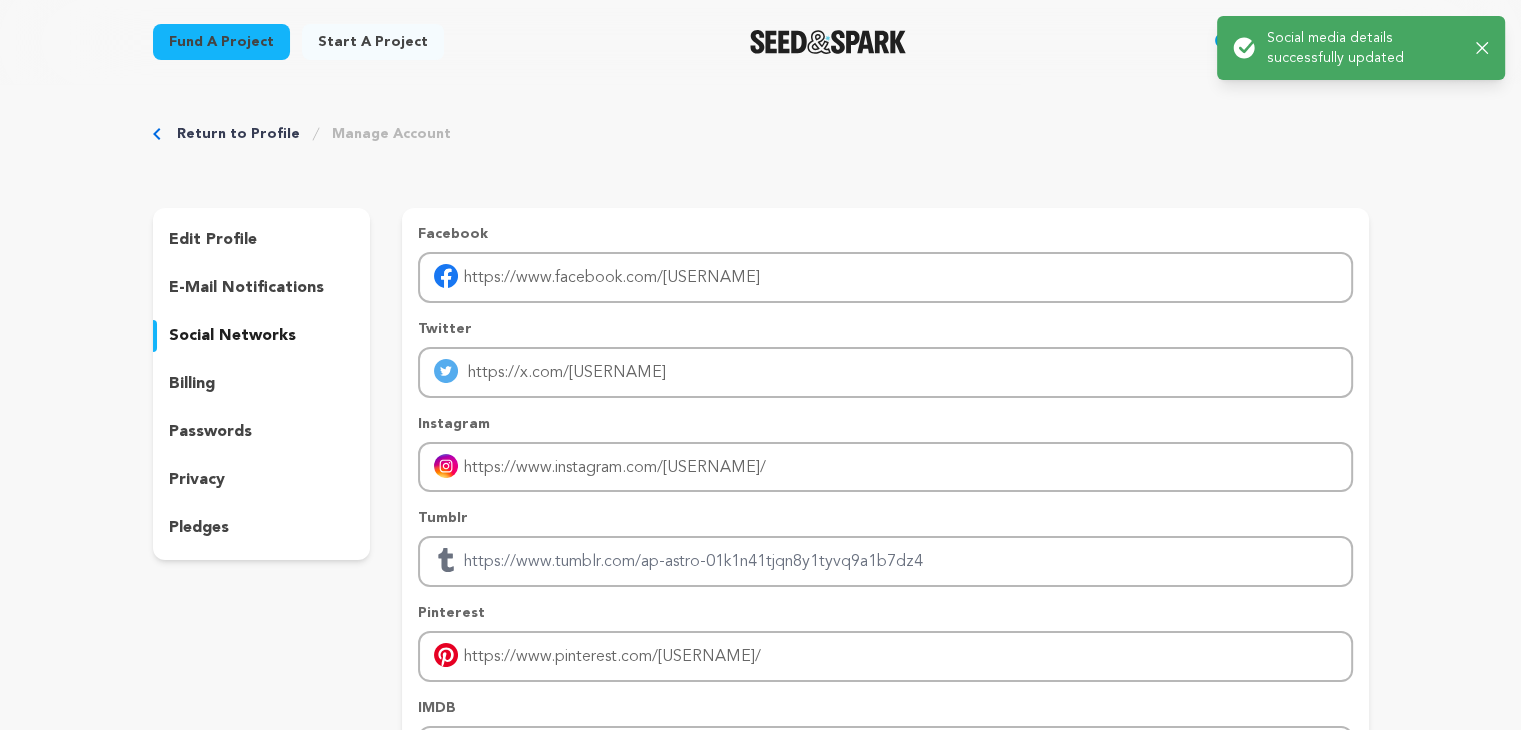 click on "Return to Profile" at bounding box center (238, 134) 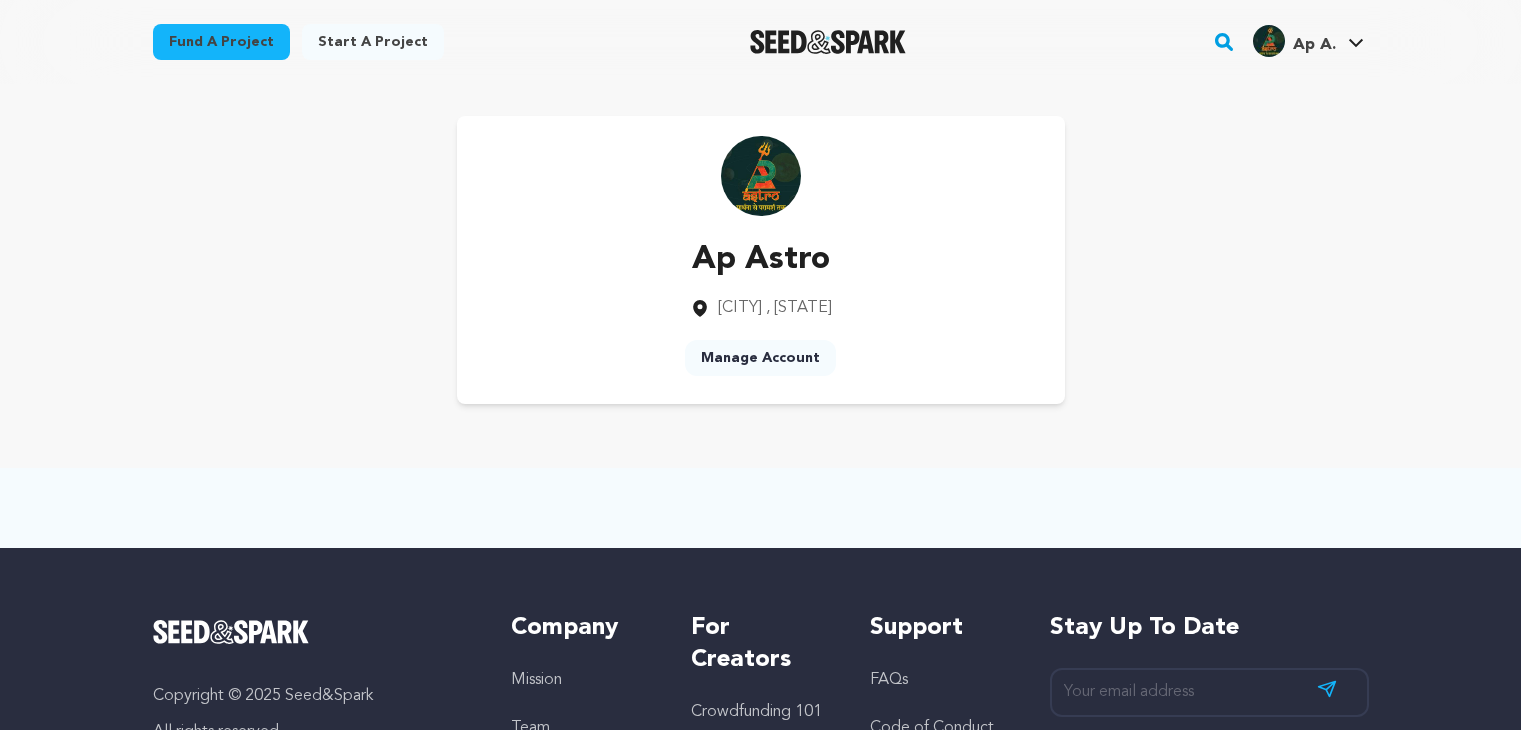 scroll, scrollTop: 0, scrollLeft: 0, axis: both 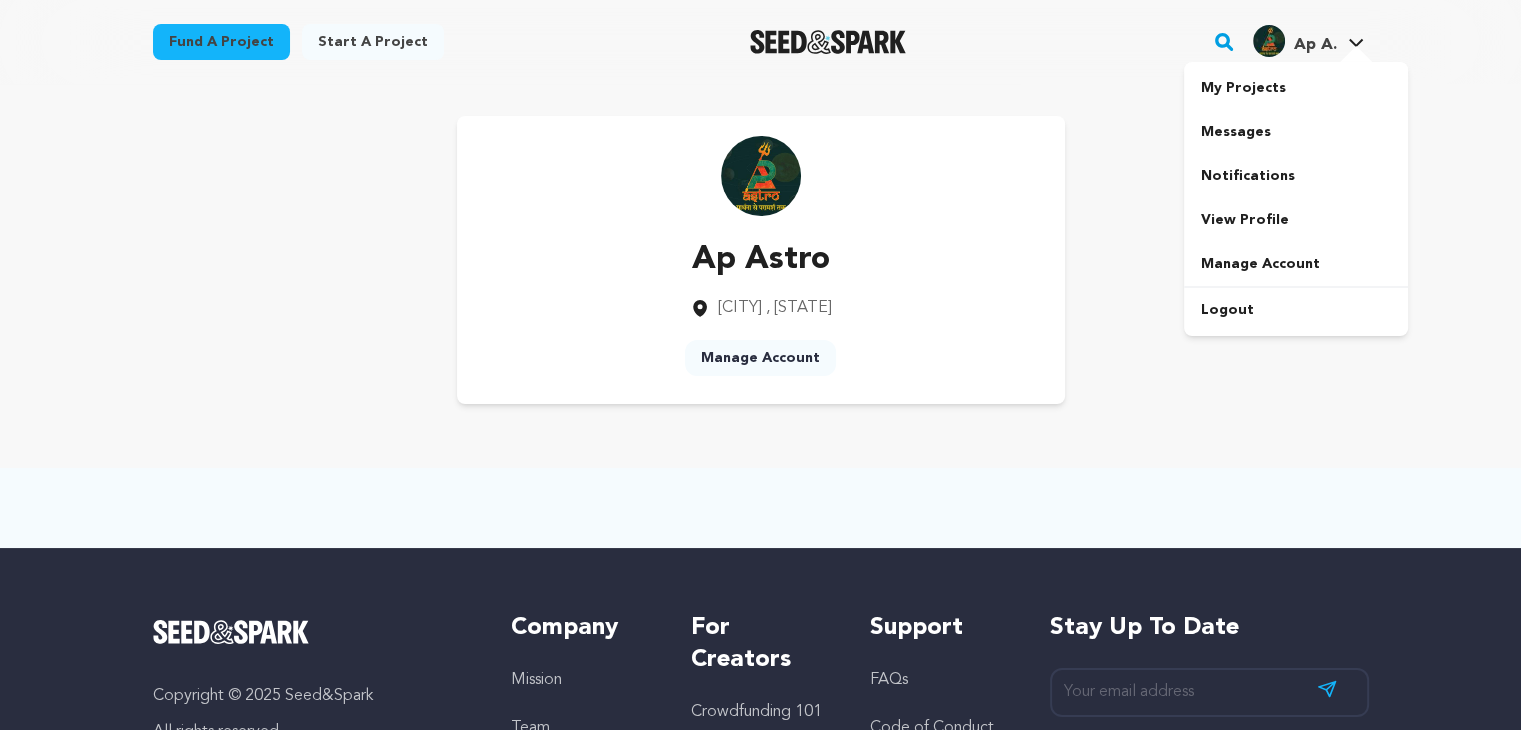 click 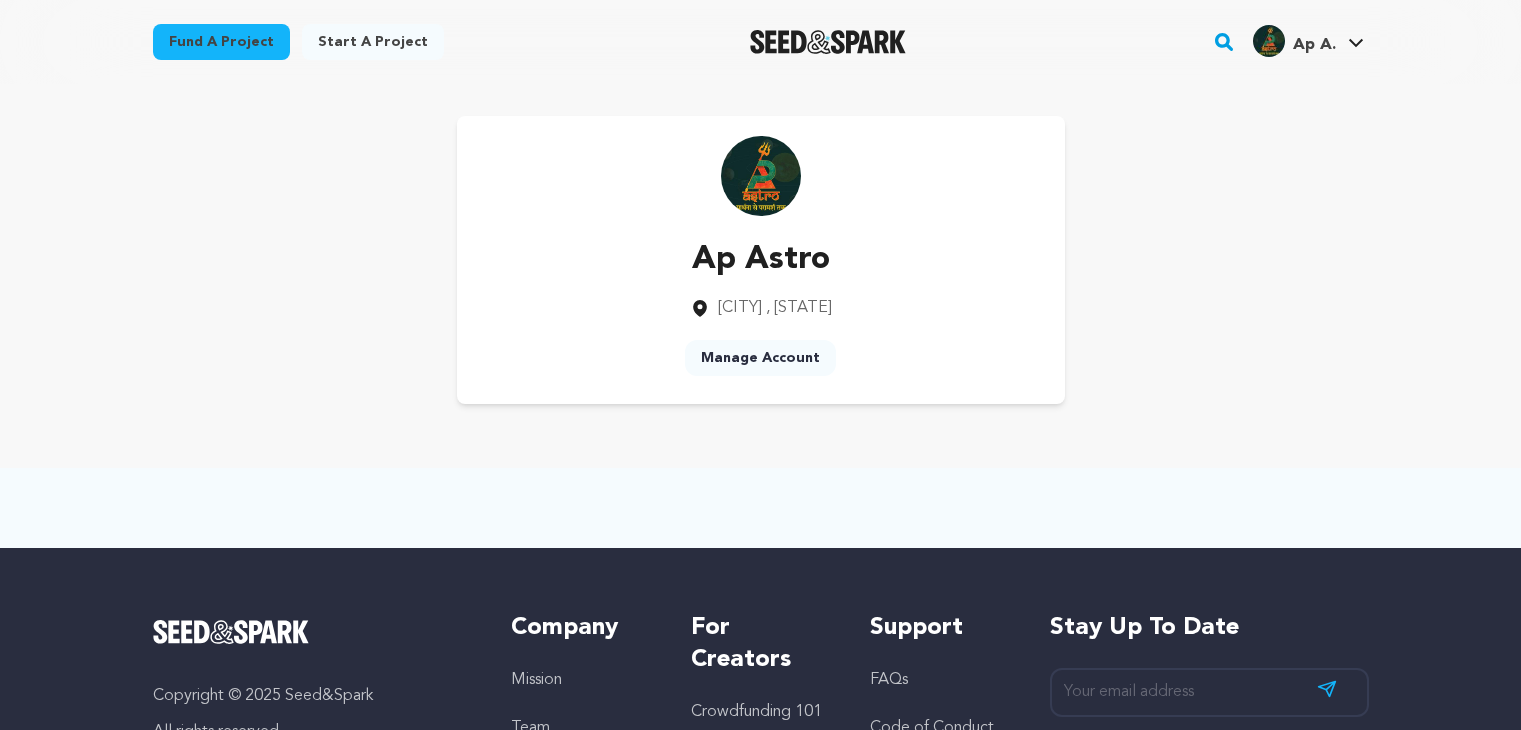 scroll, scrollTop: 0, scrollLeft: 0, axis: both 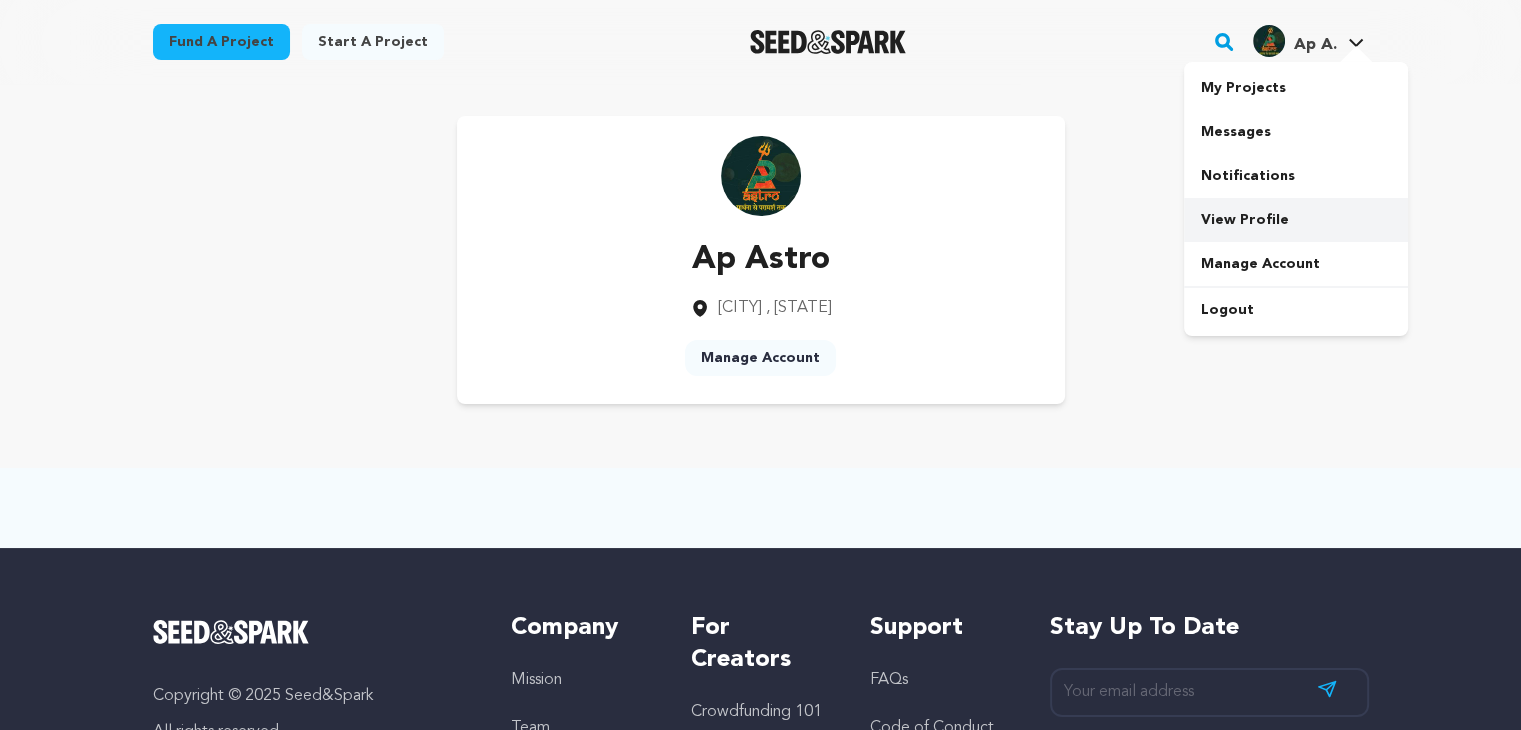click on "View Profile" at bounding box center [1296, 220] 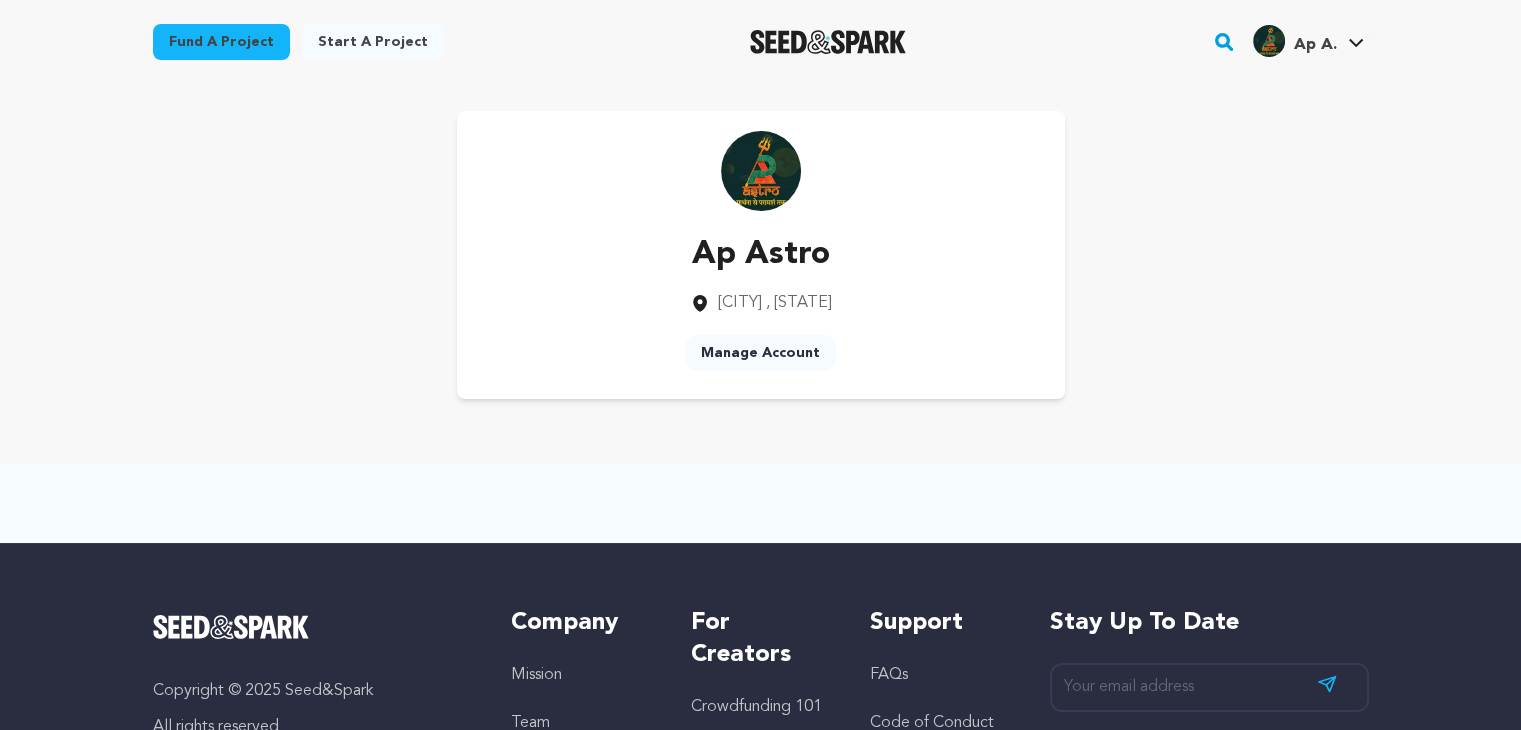 scroll, scrollTop: 0, scrollLeft: 0, axis: both 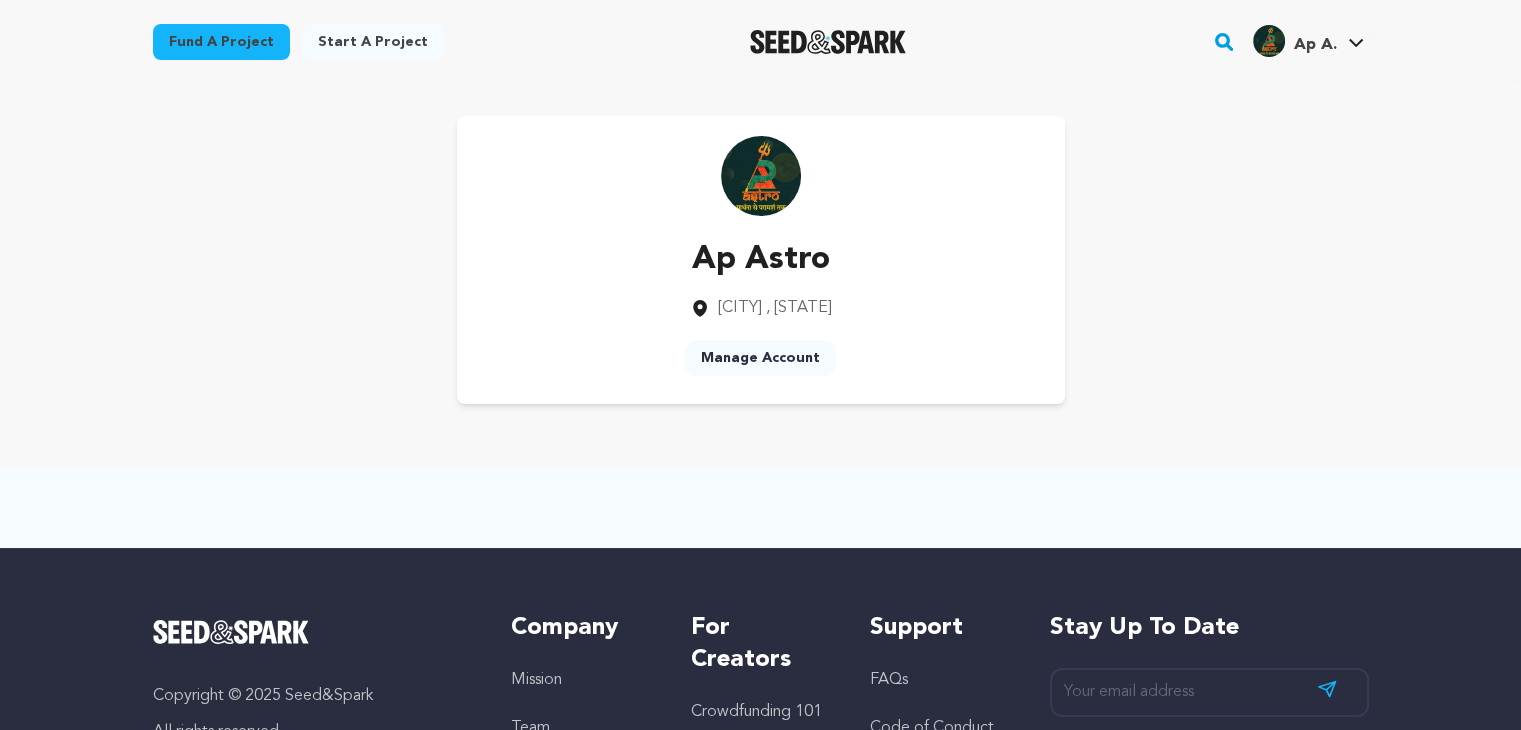 drag, startPoint x: 786, startPoint y: 345, endPoint x: 808, endPoint y: 327, distance: 28.42534 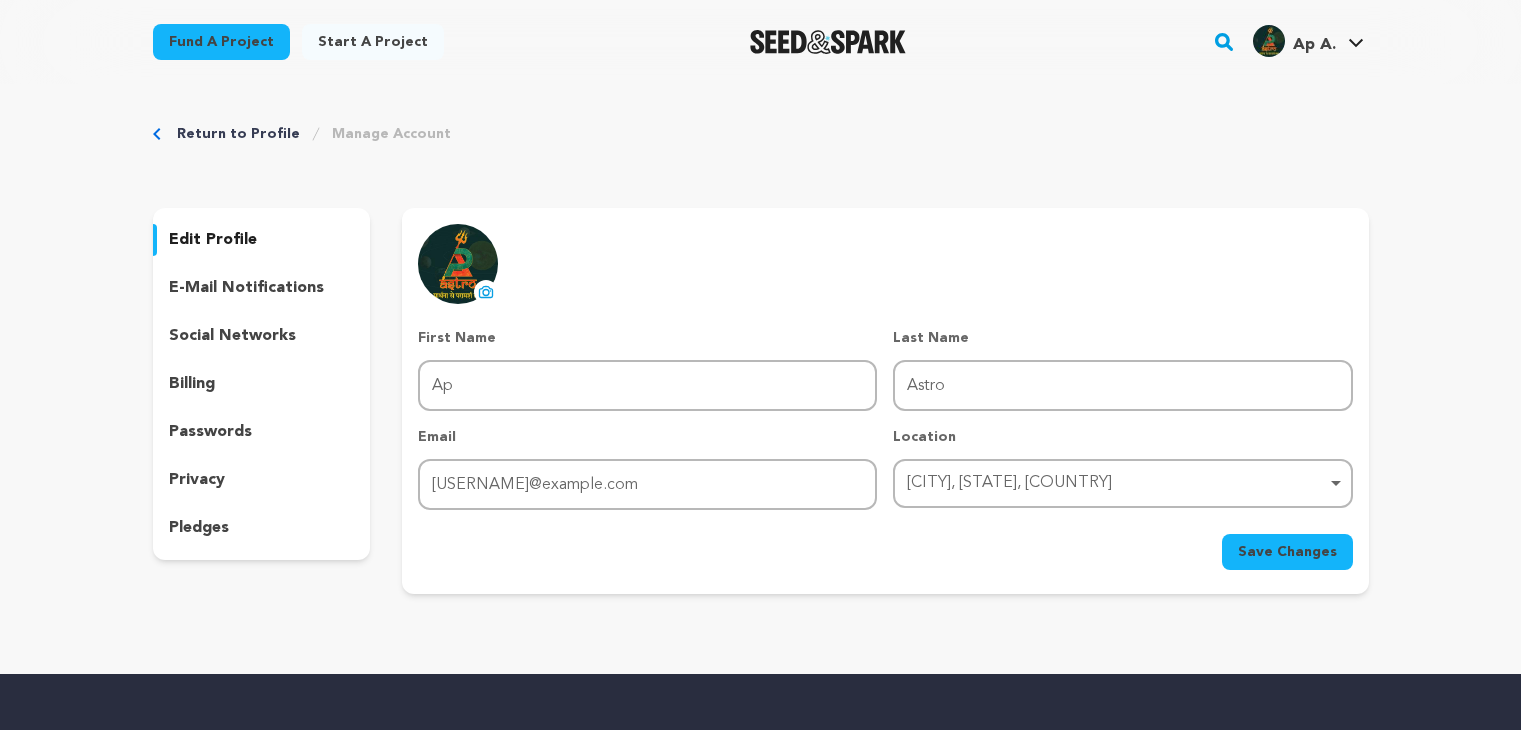 scroll, scrollTop: 0, scrollLeft: 0, axis: both 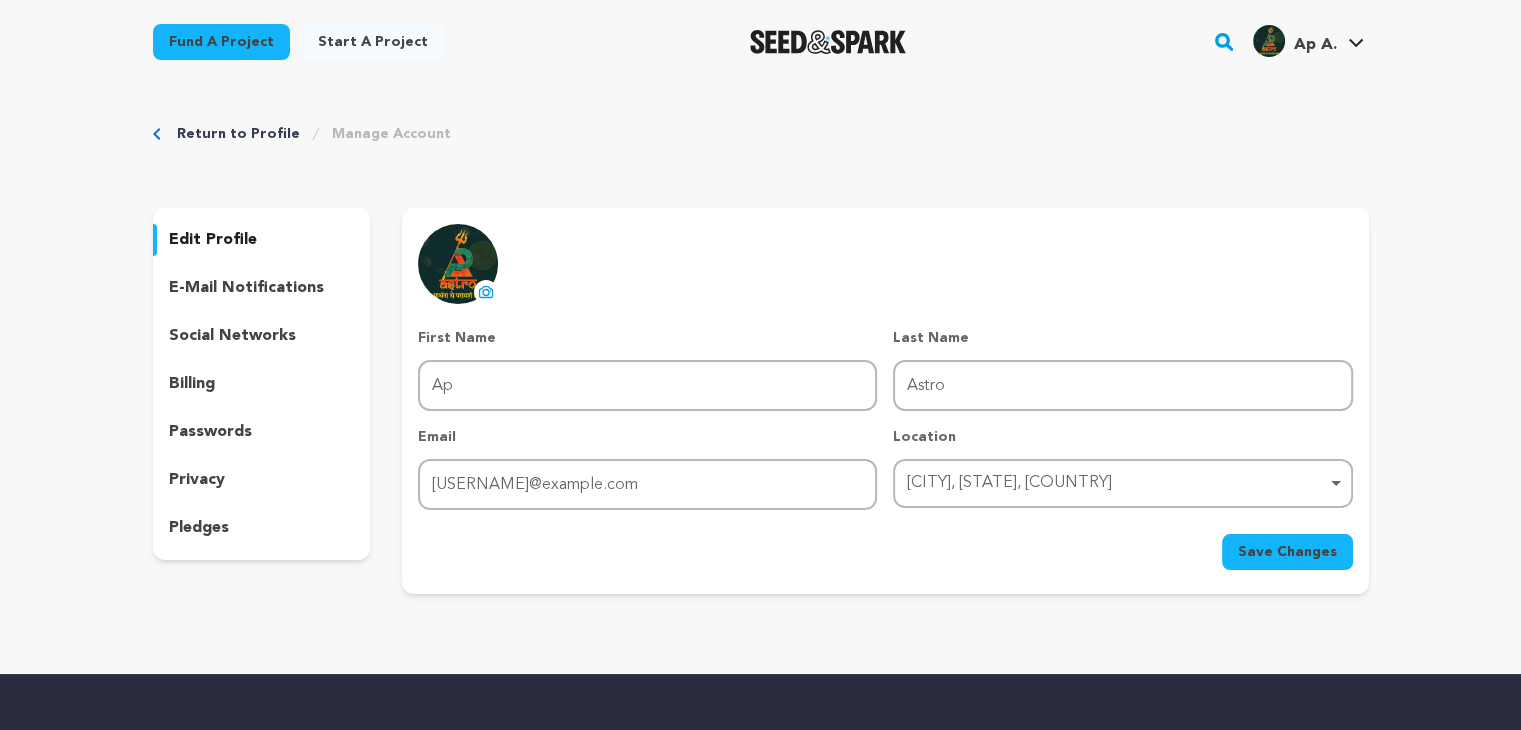 click on "social networks" at bounding box center [232, 336] 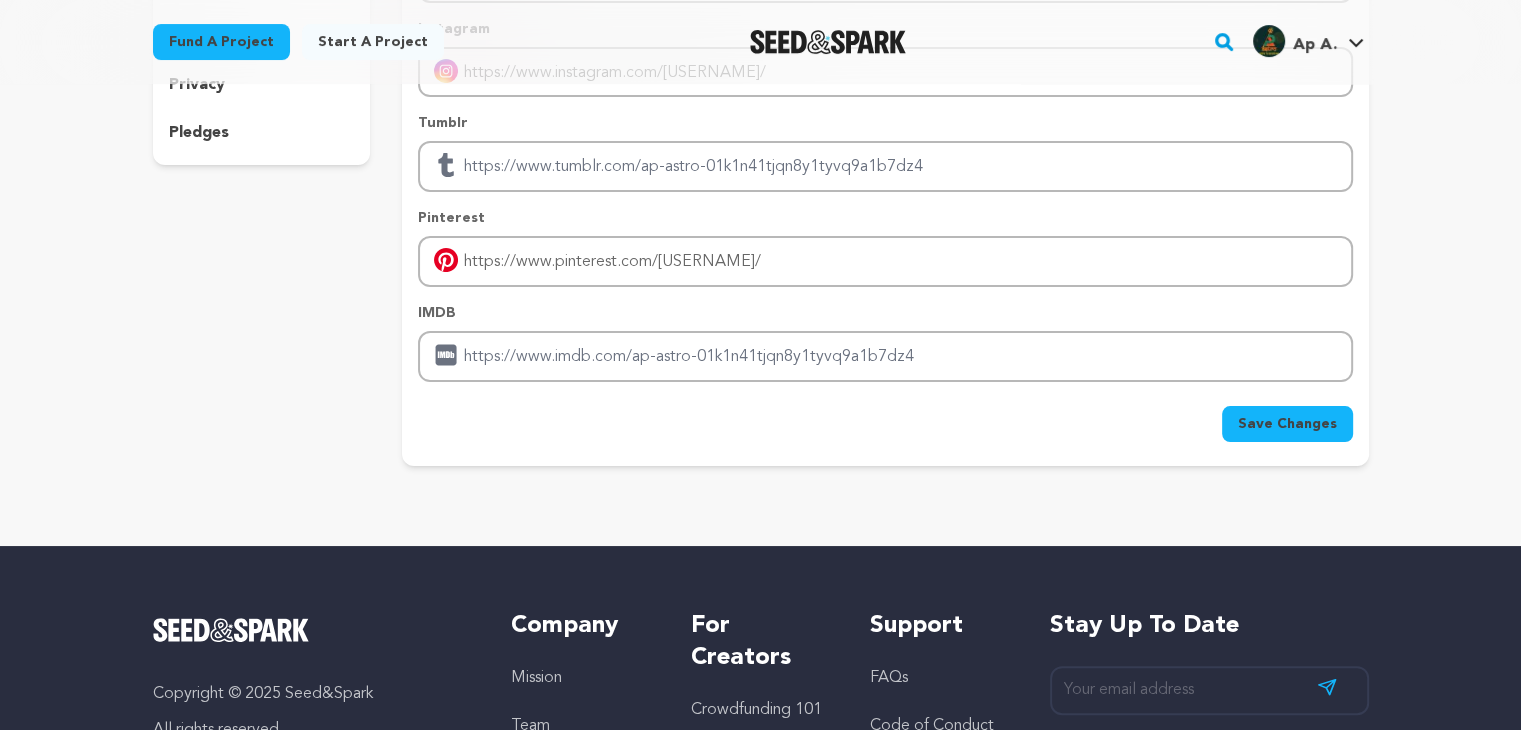 scroll, scrollTop: 600, scrollLeft: 0, axis: vertical 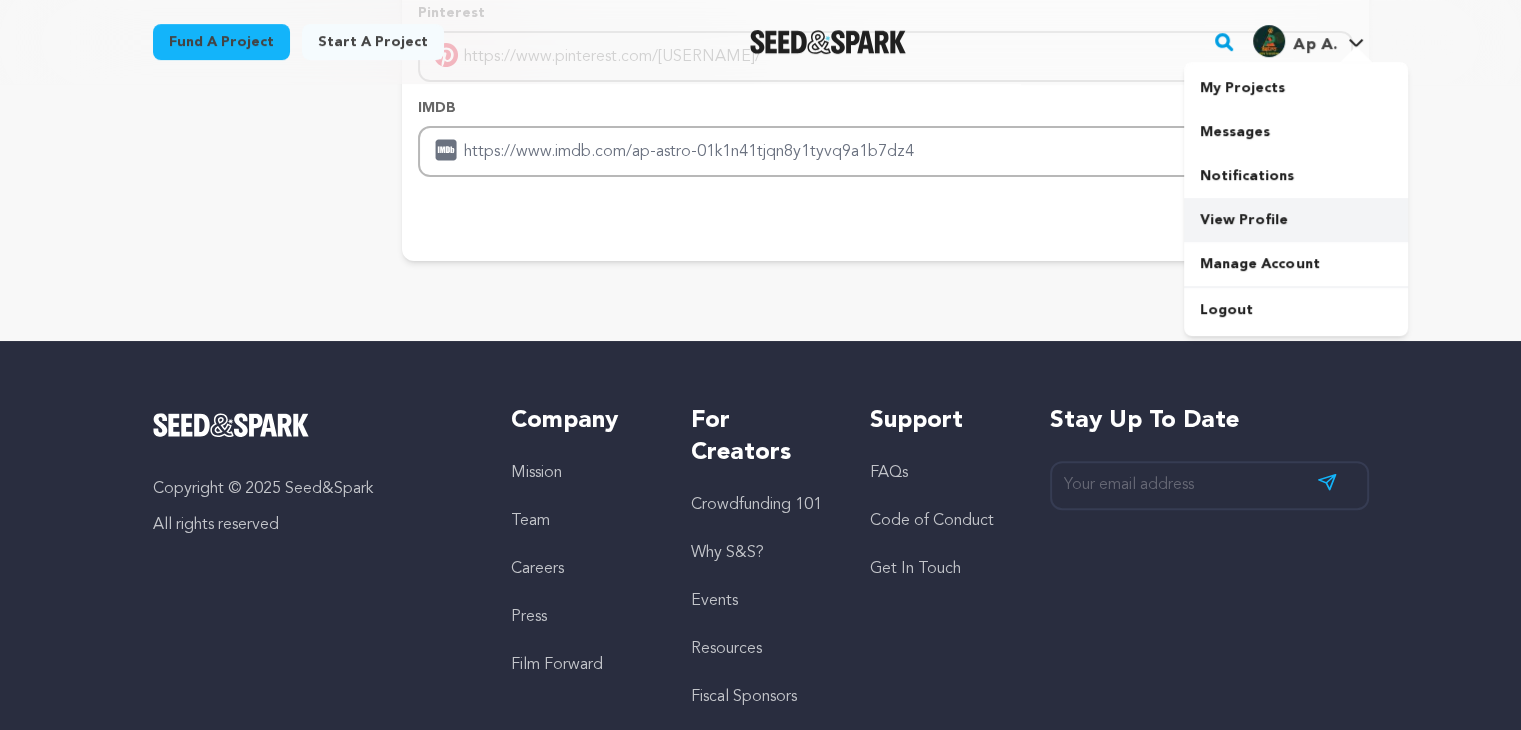 click on "View Profile" at bounding box center (1296, 220) 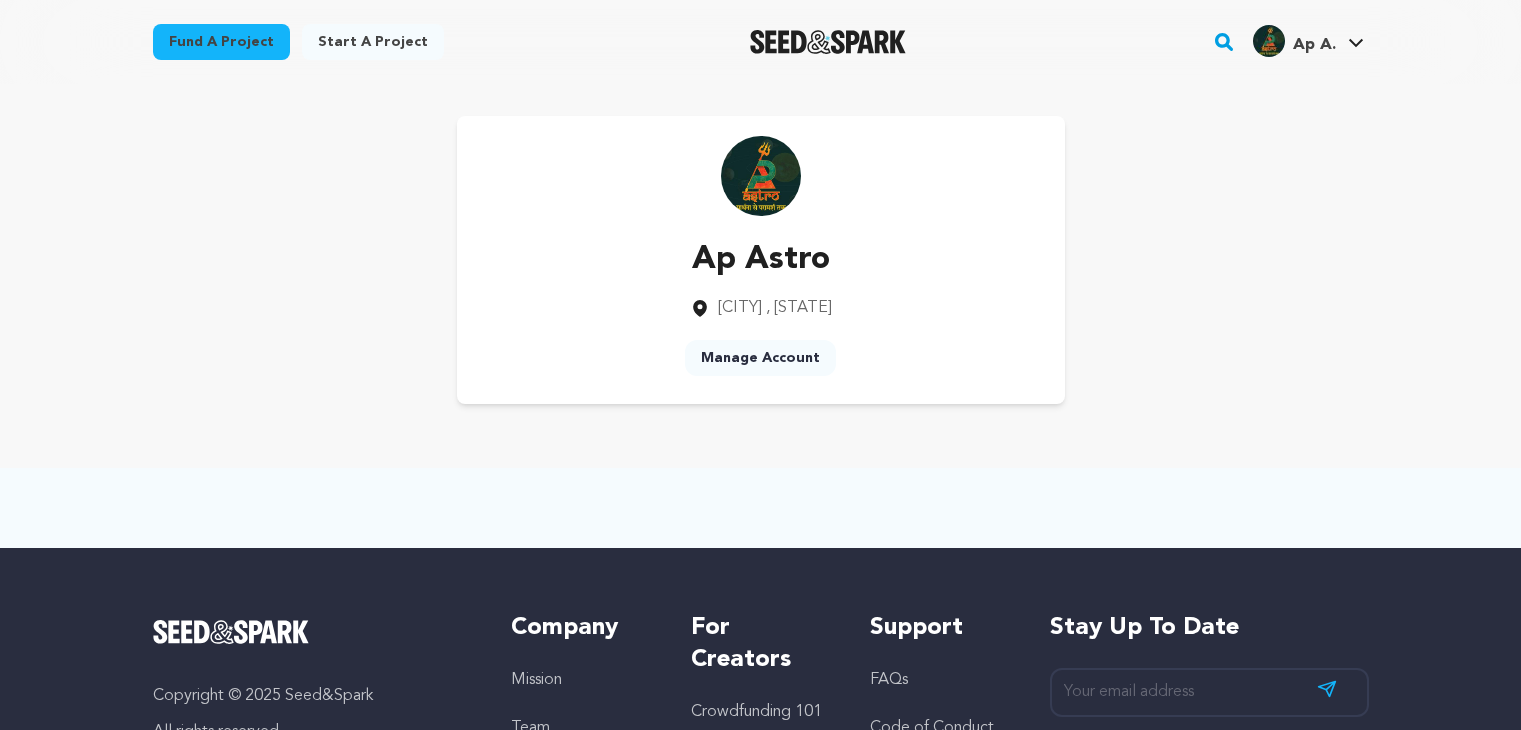 scroll, scrollTop: 0, scrollLeft: 0, axis: both 